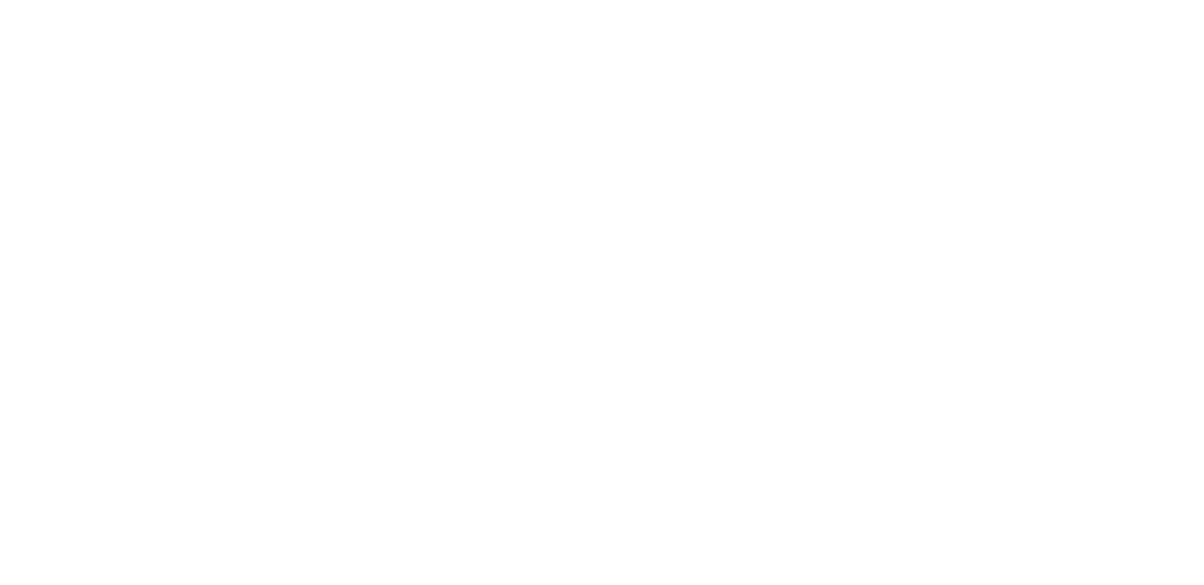 scroll, scrollTop: 0, scrollLeft: 0, axis: both 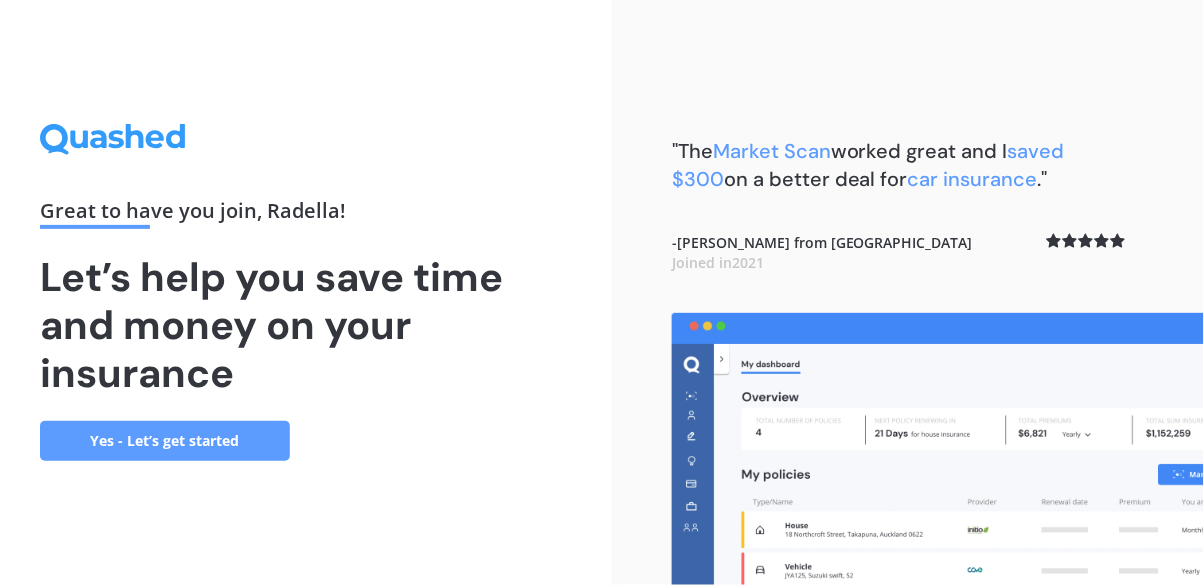 click on "Yes - Let’s get started" at bounding box center [165, 441] 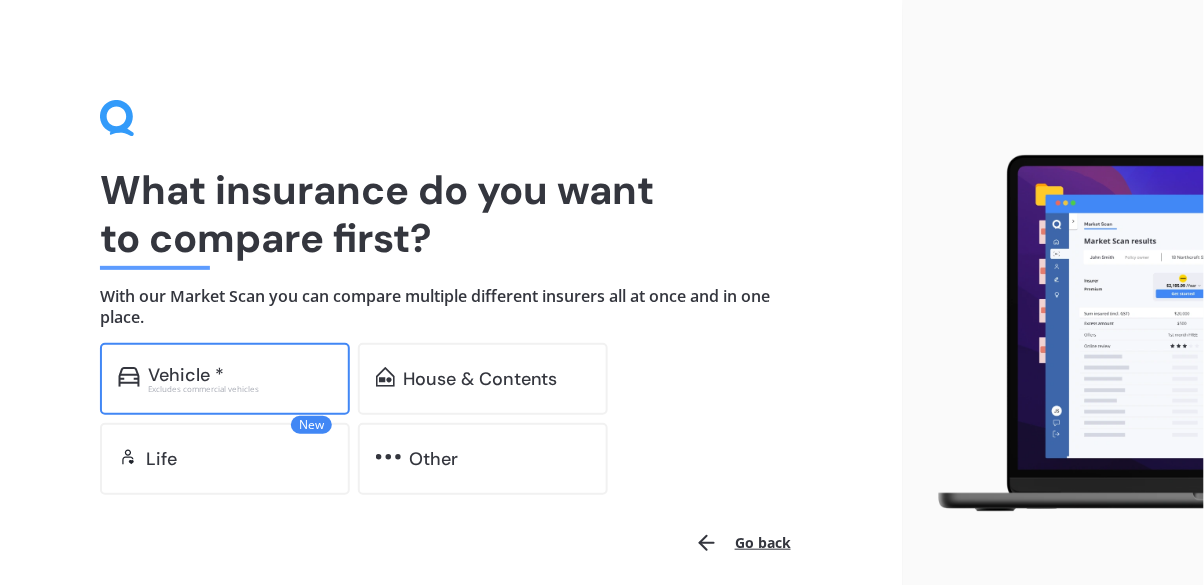 click on "Vehicle *" at bounding box center (240, 375) 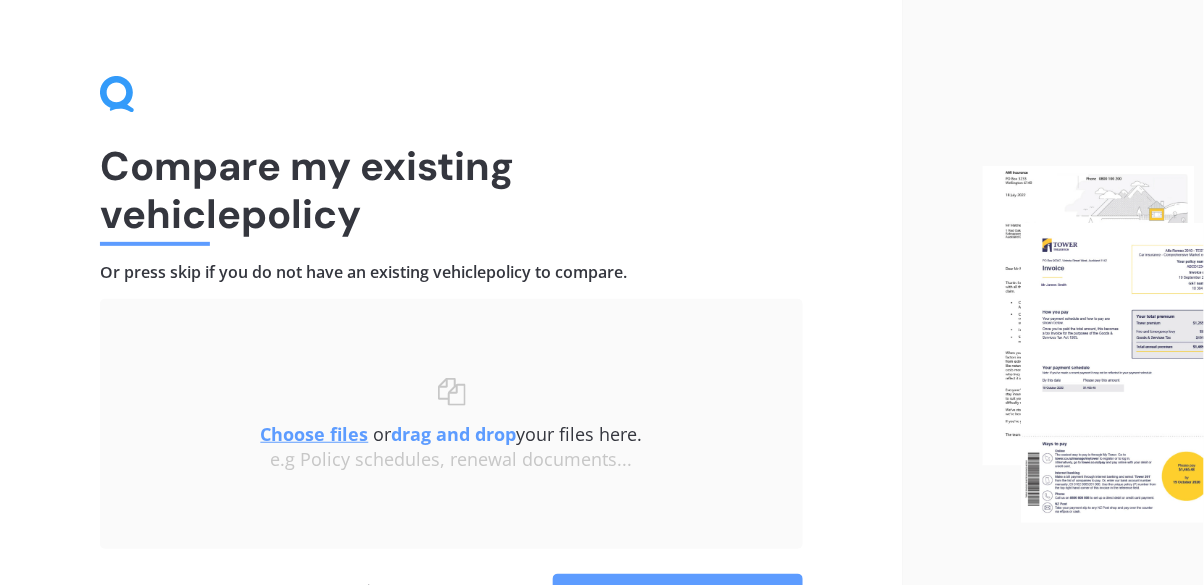 scroll, scrollTop: 56, scrollLeft: 0, axis: vertical 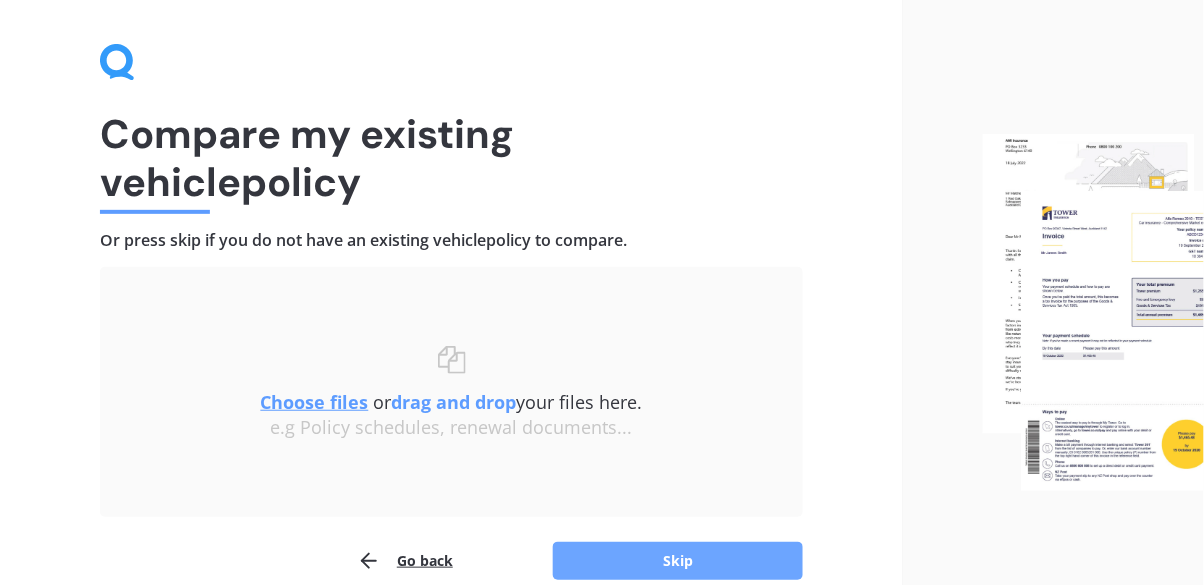 click on "Skip" at bounding box center (678, 561) 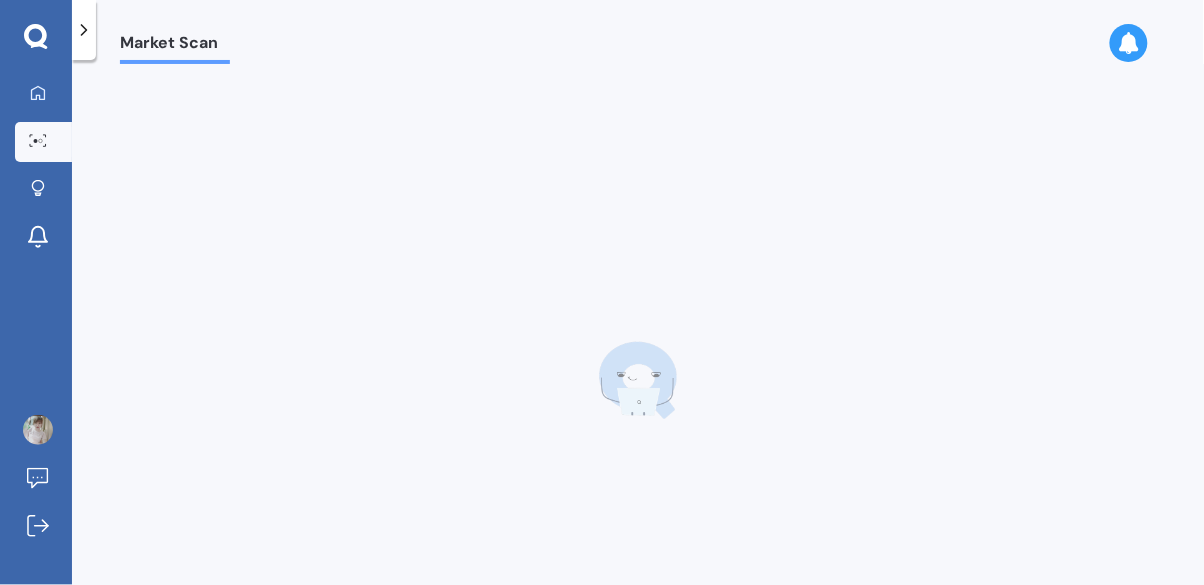 scroll, scrollTop: 0, scrollLeft: 0, axis: both 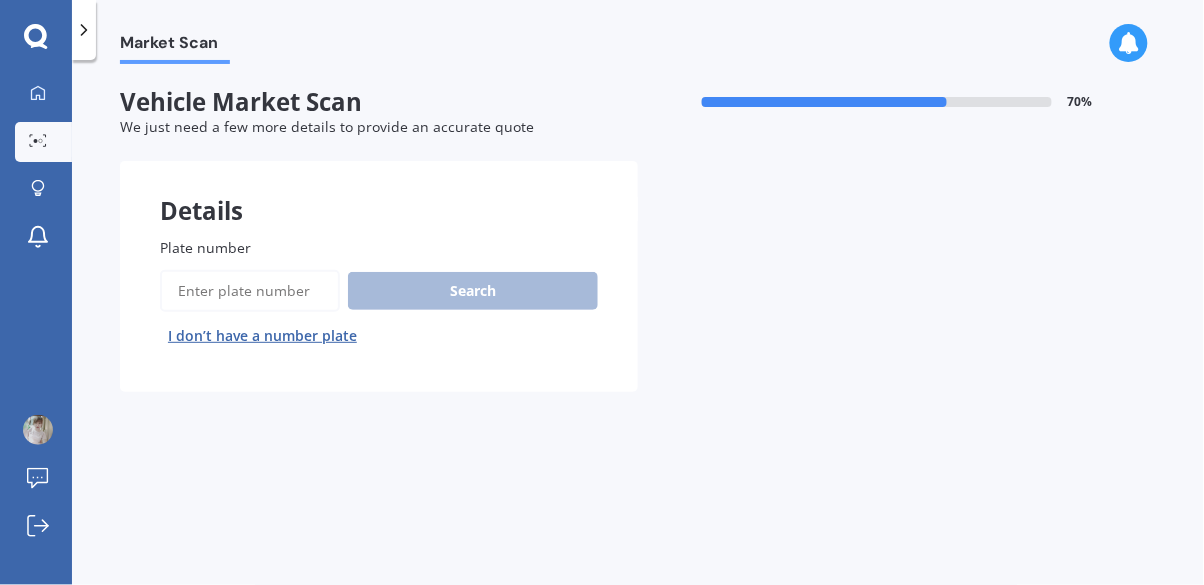 click on "Plate number" at bounding box center [250, 291] 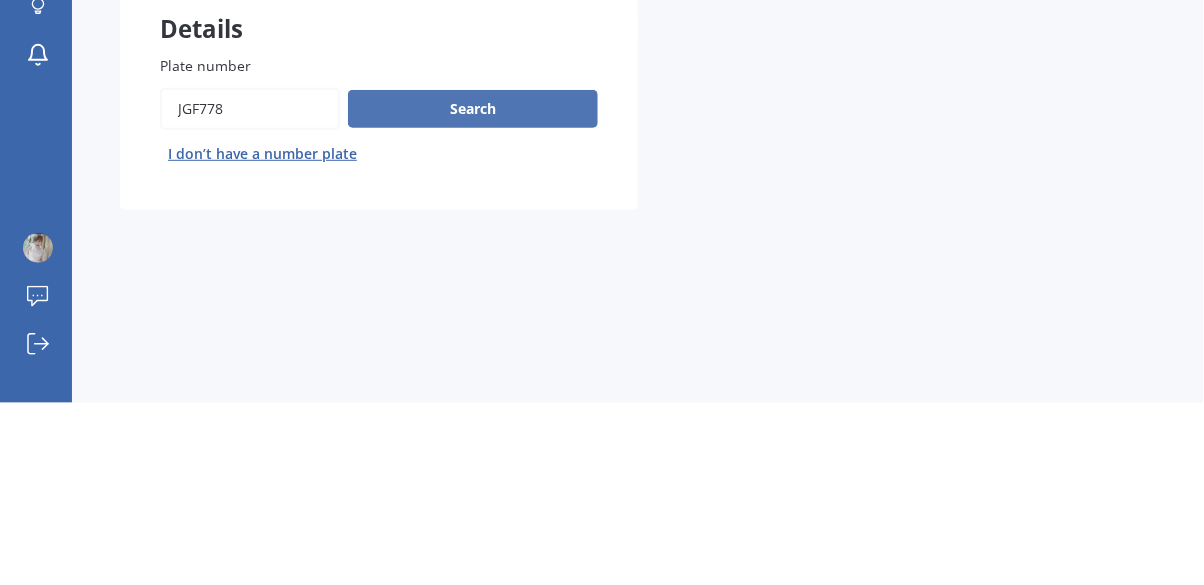 type on "JGF778" 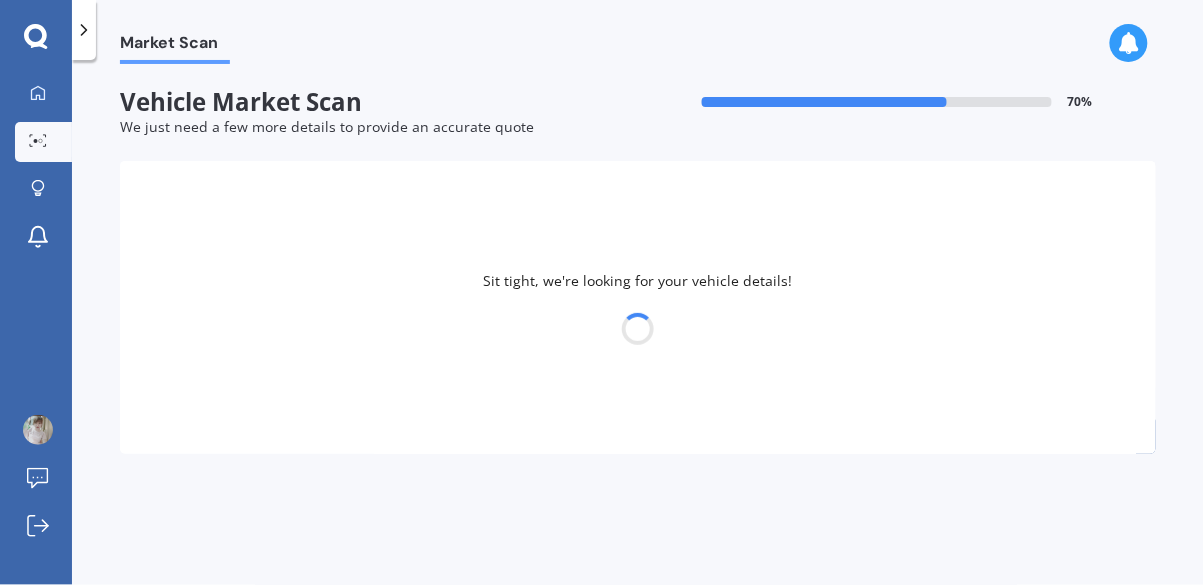select on "VOLKSWAGEN" 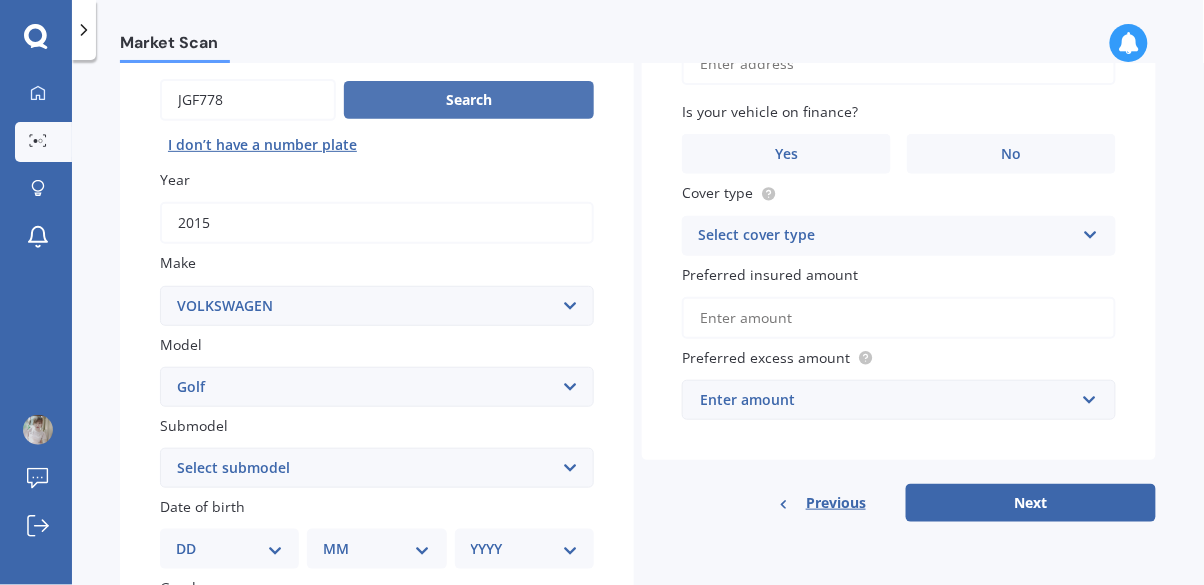 scroll, scrollTop: 190, scrollLeft: 0, axis: vertical 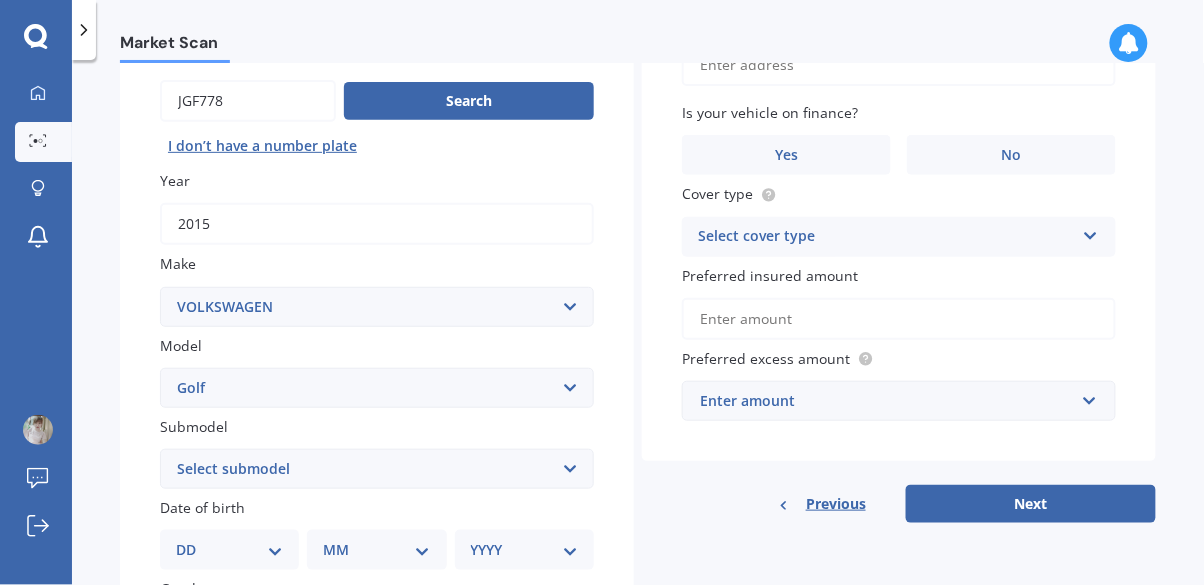 click on "Select submodel (All other) 1.4 GT TSI 1.4 TSI 1.6 1.6 FSI 1.6 TSI 1.8 1.9 TDI DSG 2.0 T GTI 2.0 TDI 4Motion 2.0 TDI 4Motion GT Sport 2.0 TDI DSG 2.0 TDI GT Sport 2.O 2.O FSI Cabriolet GT Turbo GTE Hybrid GTI Petrol Turbo 2WD GTI Turbo Hatchback 1.2T R R32 R32 turbo R36 TDI Comfortlinewagon 1.6 TSI 2.0L V5 V6 incl 4 Motion Variant 1.4 TSI" at bounding box center (377, 469) 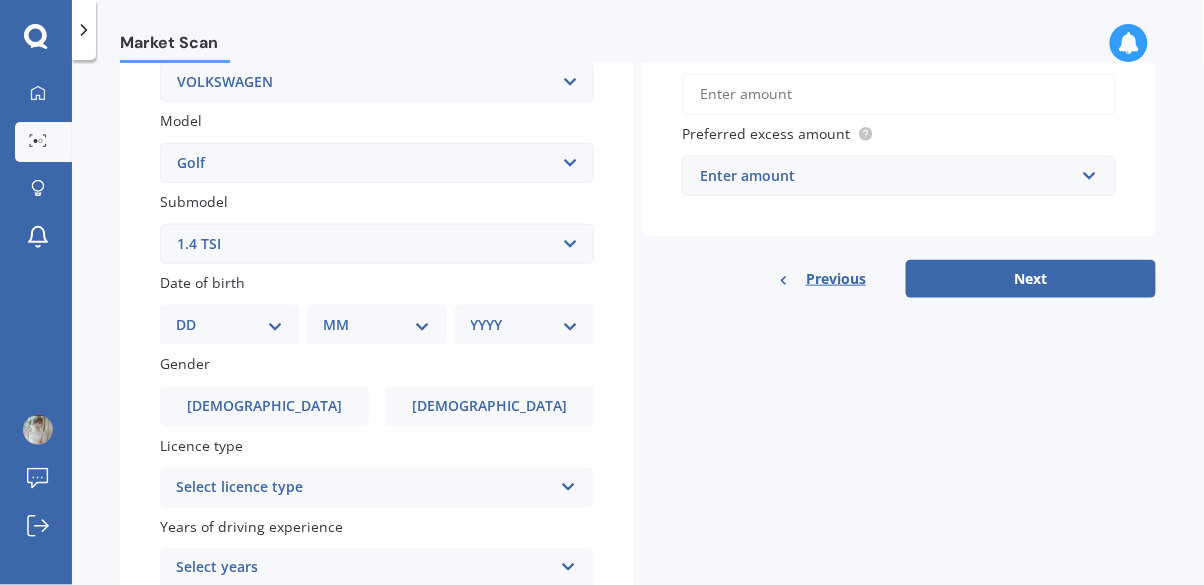 scroll, scrollTop: 416, scrollLeft: 0, axis: vertical 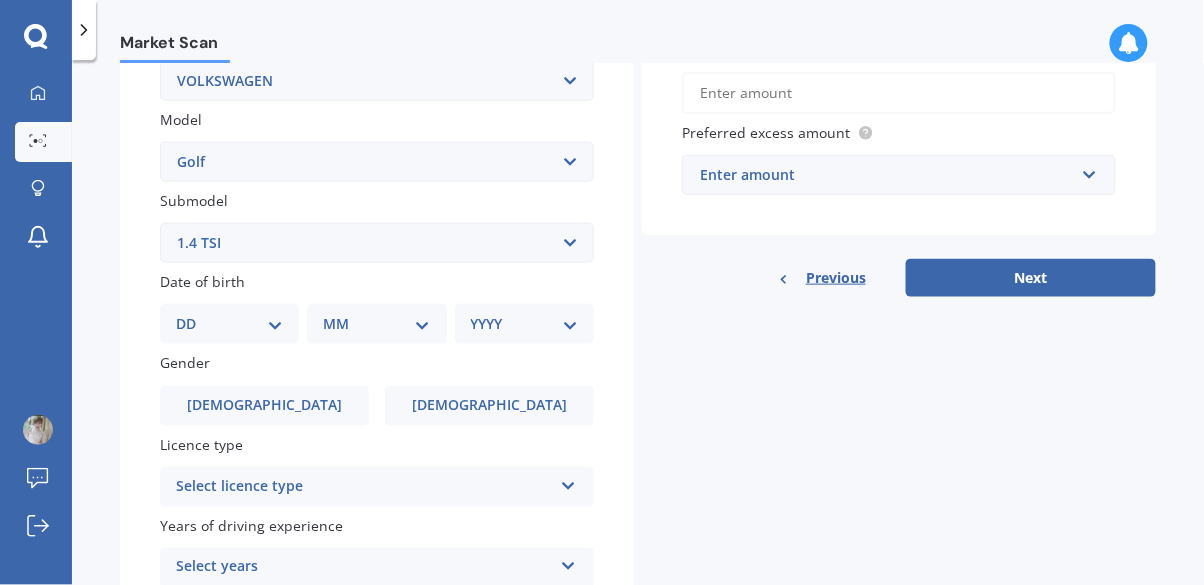 click on "YYYY 2025 2024 2023 2022 2021 2020 2019 2018 2017 2016 2015 2014 2013 2012 2011 2010 2009 2008 2007 2006 2005 2004 2003 2002 2001 2000 1999 1998 1997 1996 1995 1994 1993 1992 1991 1990 1989 1988 1987 1986 1985 1984 1983 1982 1981 1980 1979 1978 1977 1976 1975 1974 1973 1972 1971 1970 1969 1968 1967 1966 1965 1964 1963 1962 1961 1960 1959 1958 1957 1956 1955 1954 1953 1952 1951 1950 1949 1948 1947 1946 1945 1944 1943 1942 1941 1940 1939 1938 1937 1936 1935 1934 1933 1932 1931 1930 1929 1928 1927 1926" at bounding box center (524, 324) 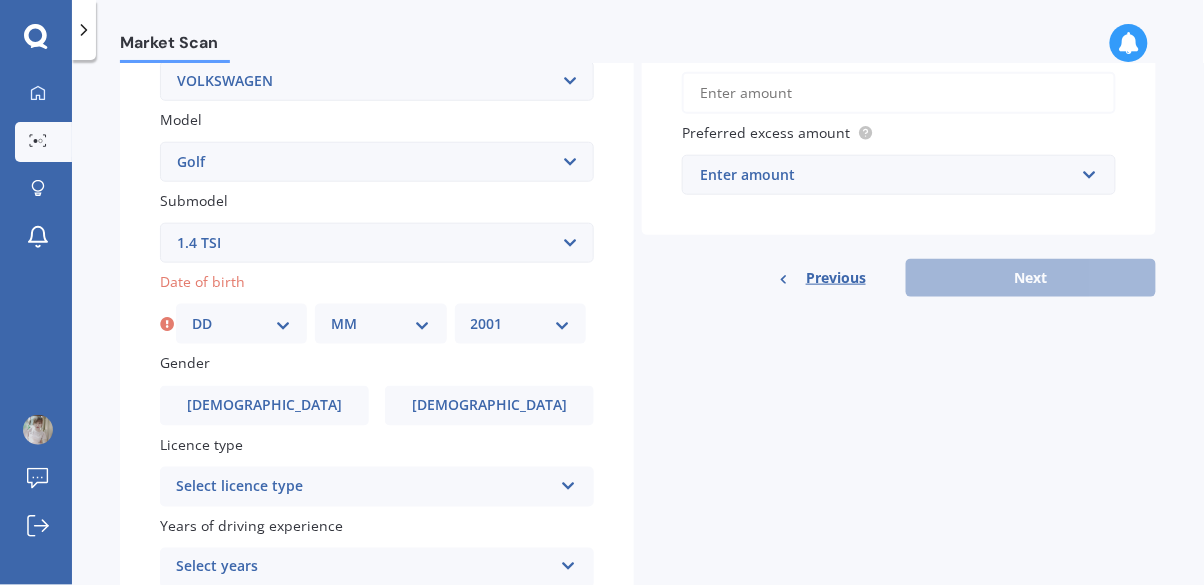 click on "MM 01 02 03 04 05 06 07 08 09 10 11 12" at bounding box center (380, 324) 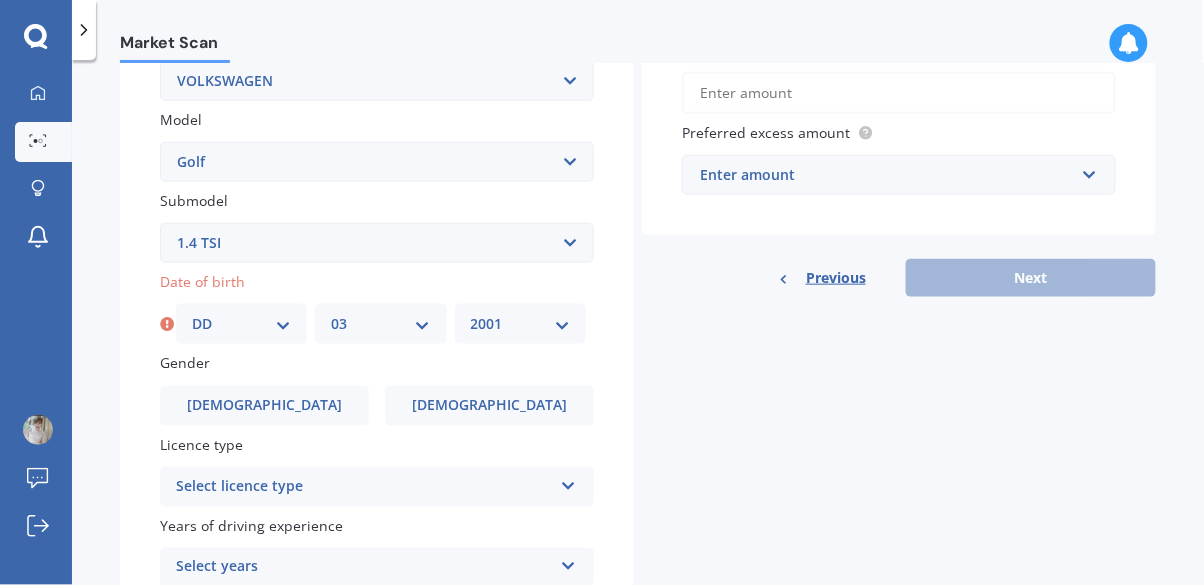 click on "Gender" at bounding box center (373, 362) 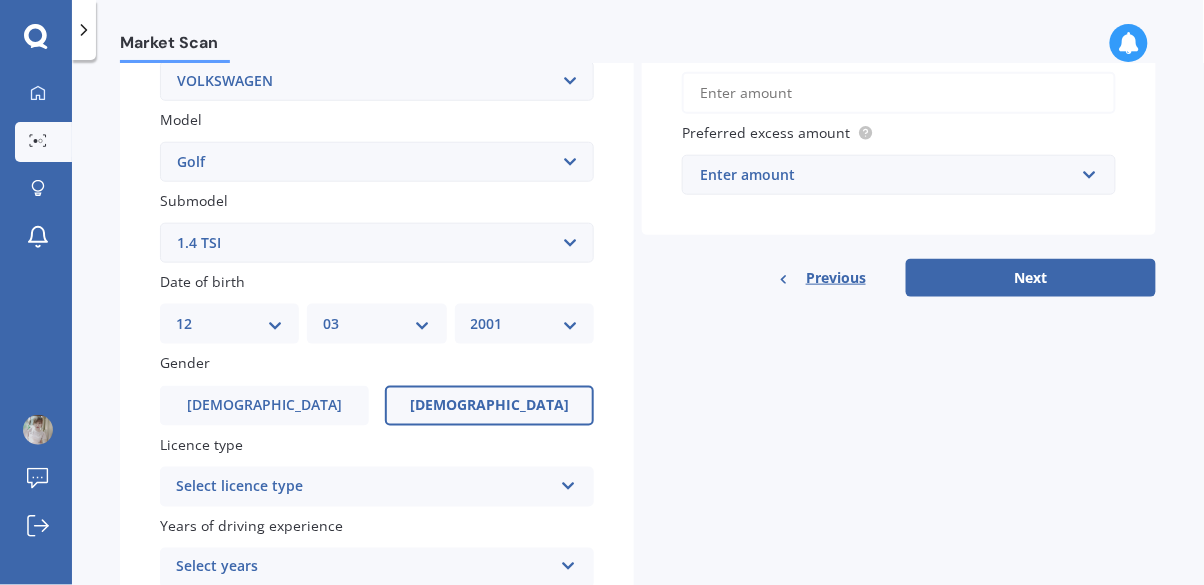 click on "[DEMOGRAPHIC_DATA]" at bounding box center (489, 405) 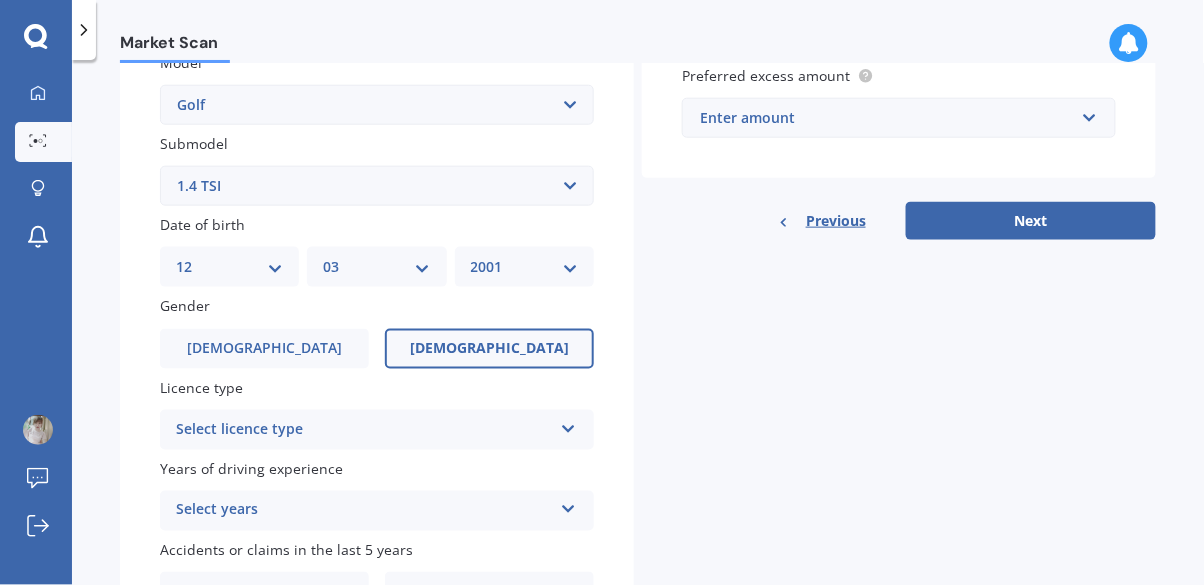 scroll, scrollTop: 496, scrollLeft: 0, axis: vertical 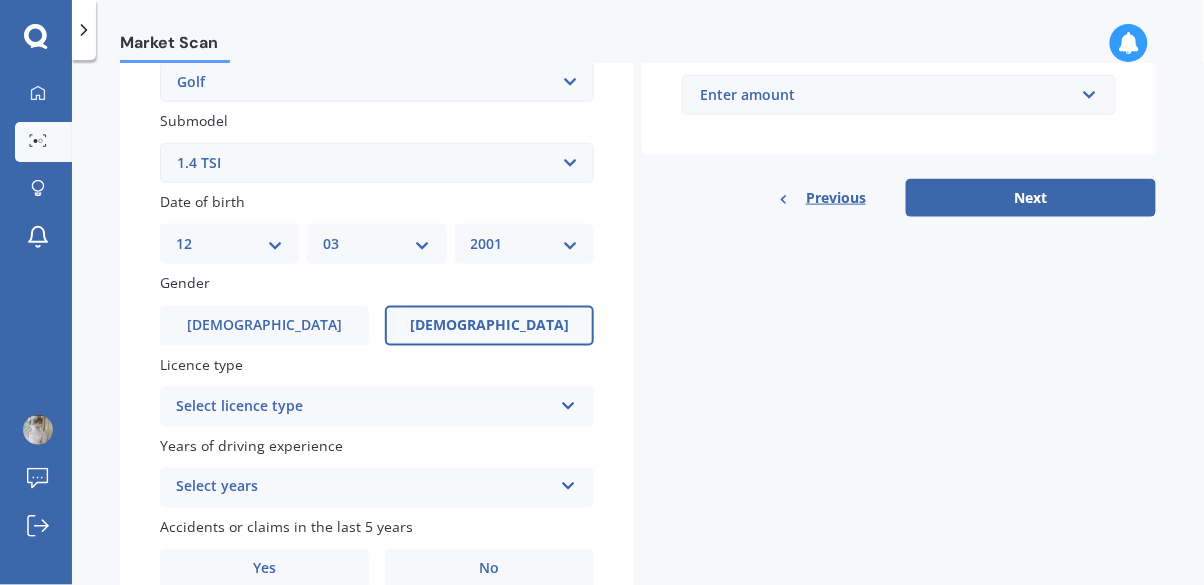click on "Select licence type NZ Full NZ Restricted NZ Learners [GEOGRAPHIC_DATA] [GEOGRAPHIC_DATA] [GEOGRAPHIC_DATA] [GEOGRAPHIC_DATA] International / Other overseas licence" at bounding box center (377, 407) 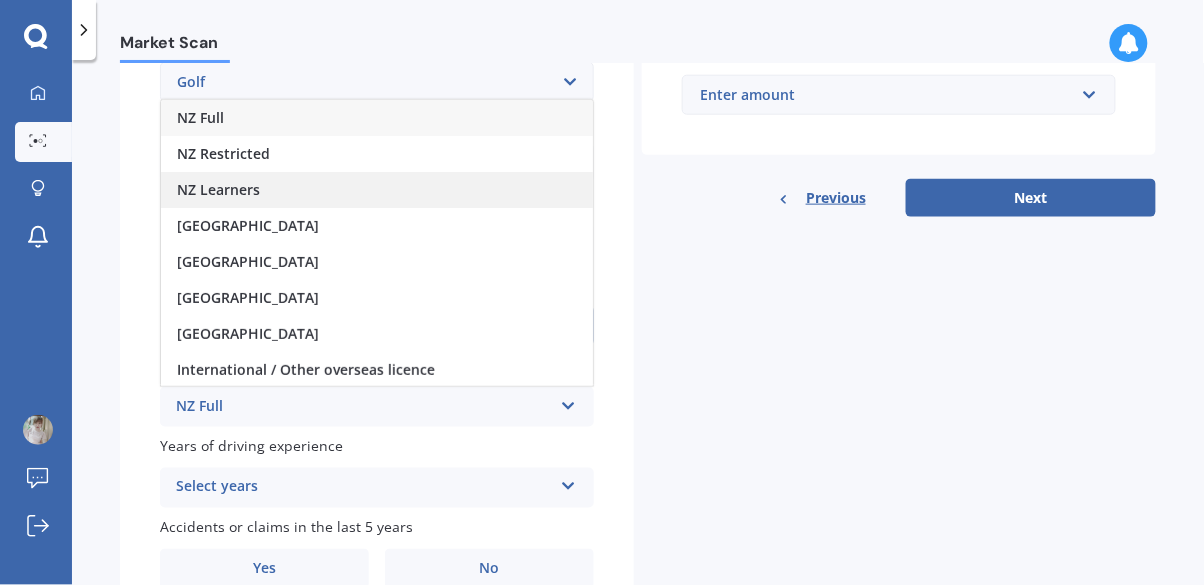 click on "NZ Learners" at bounding box center (377, 190) 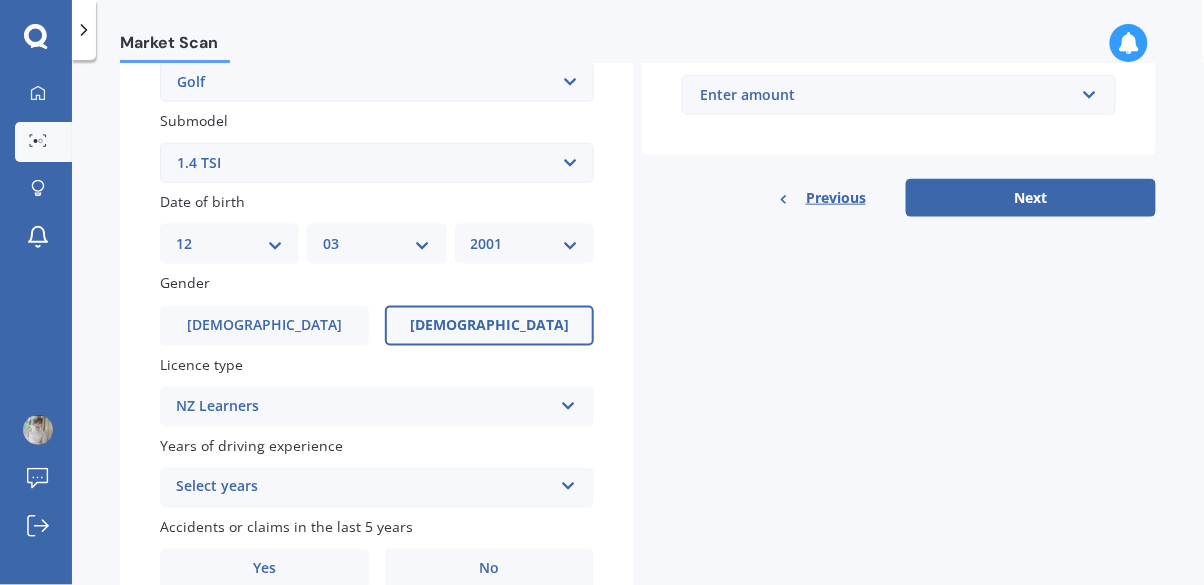 click on "Select years" at bounding box center [364, 488] 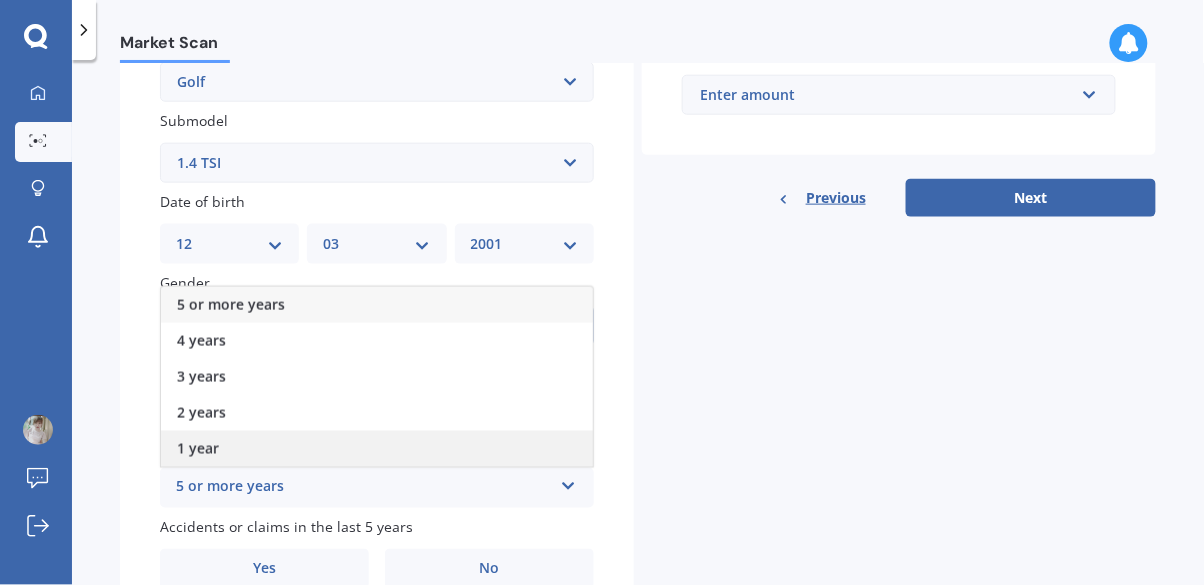 click on "1 year" at bounding box center (377, 449) 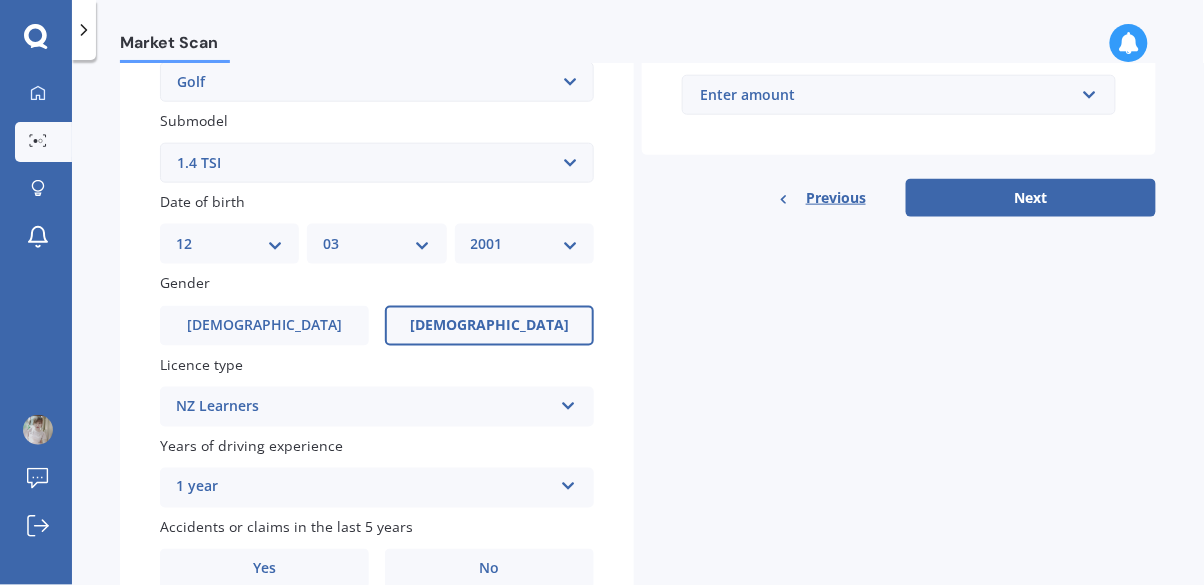 click on "1 year" at bounding box center (364, 488) 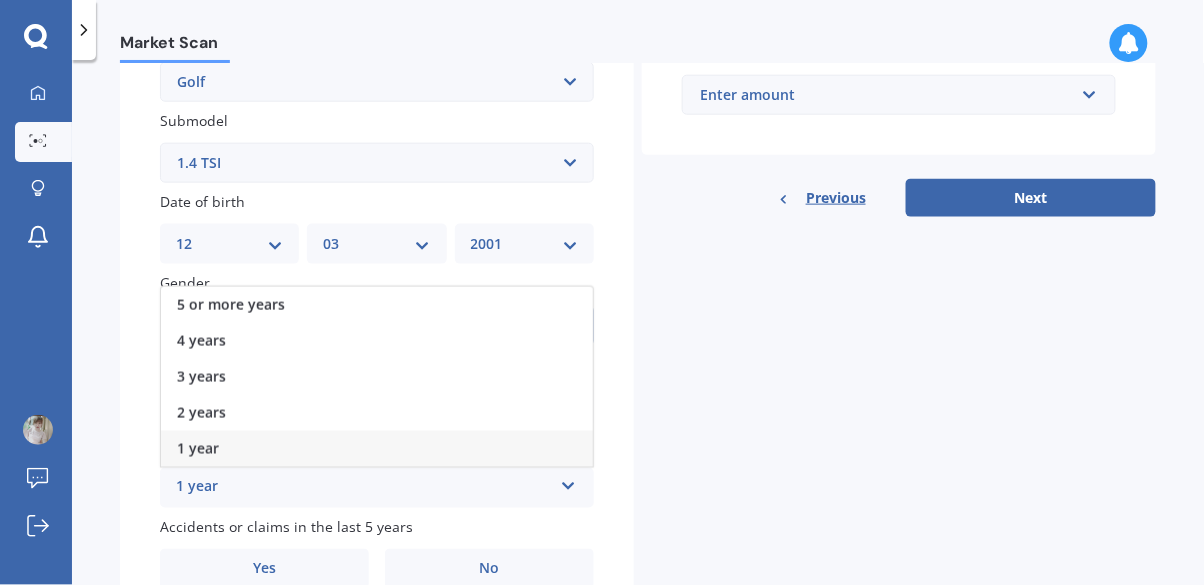 click on "1 year" at bounding box center (377, 449) 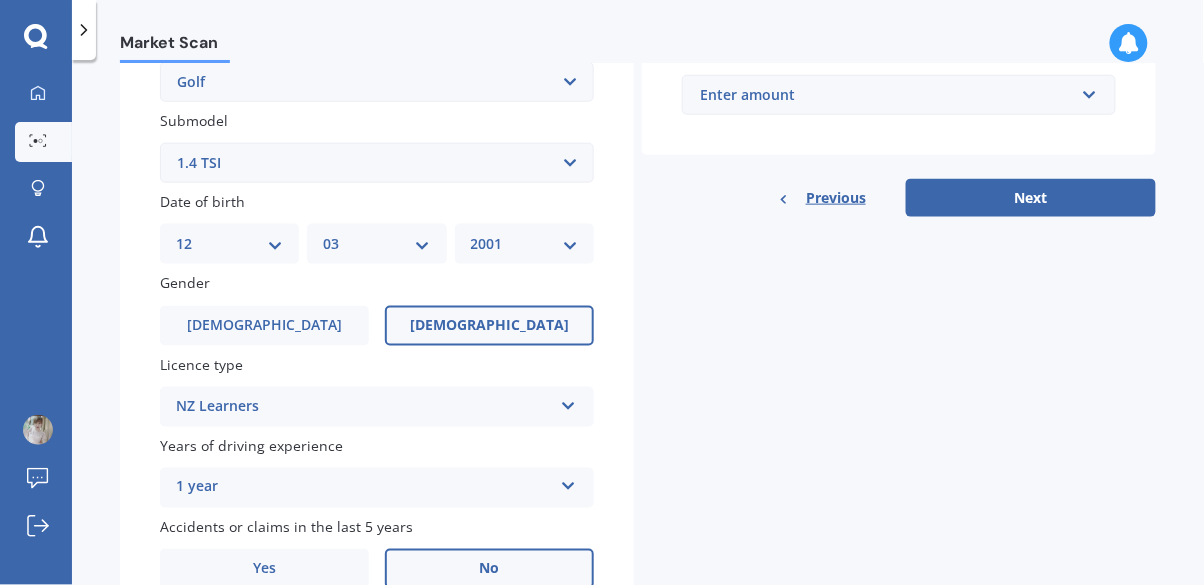 click on "No" at bounding box center (489, 569) 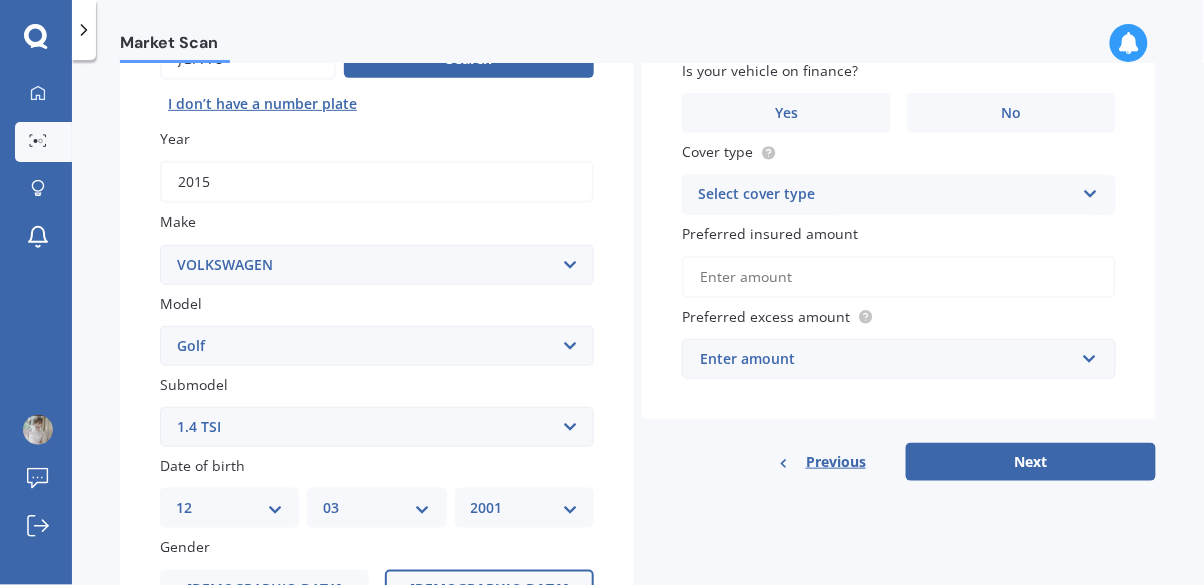 scroll, scrollTop: 209, scrollLeft: 0, axis: vertical 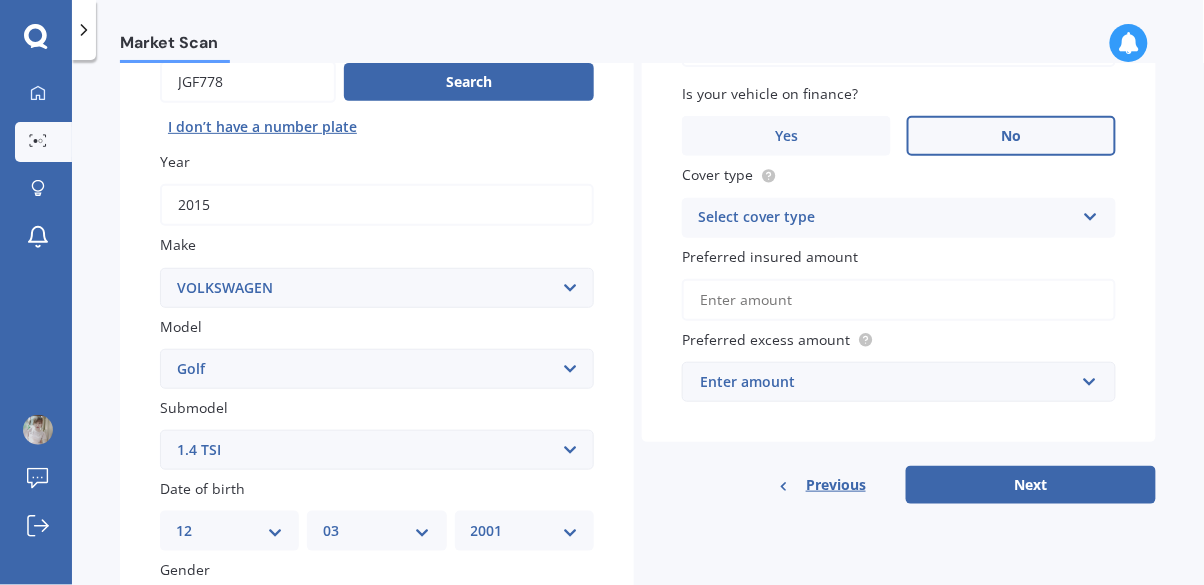 click on "No" at bounding box center [1012, 136] 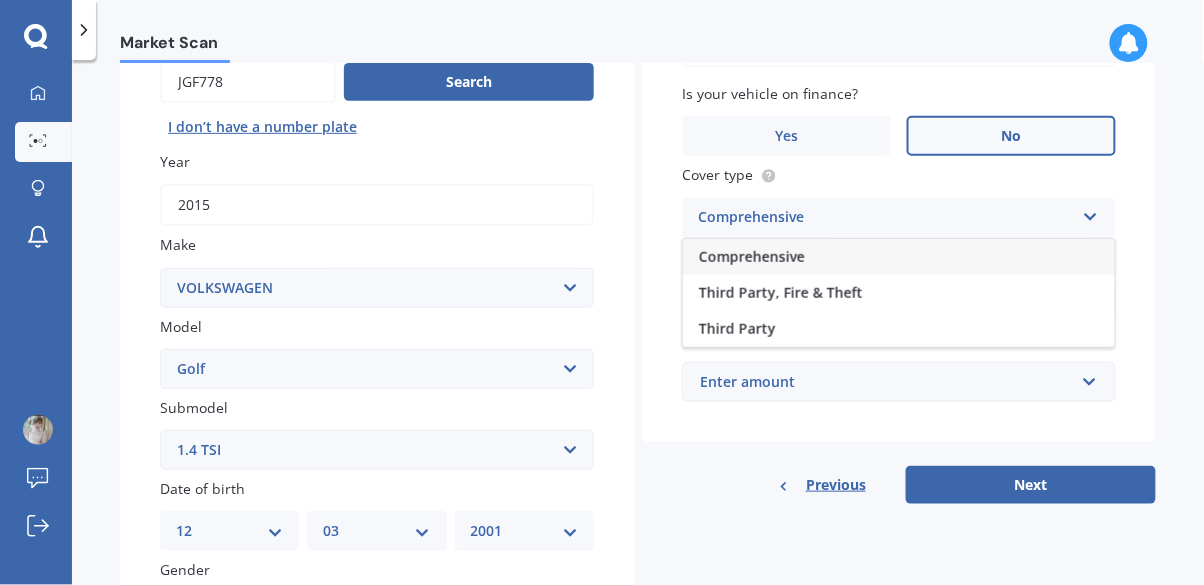 click on "Comprehensive" at bounding box center [899, 257] 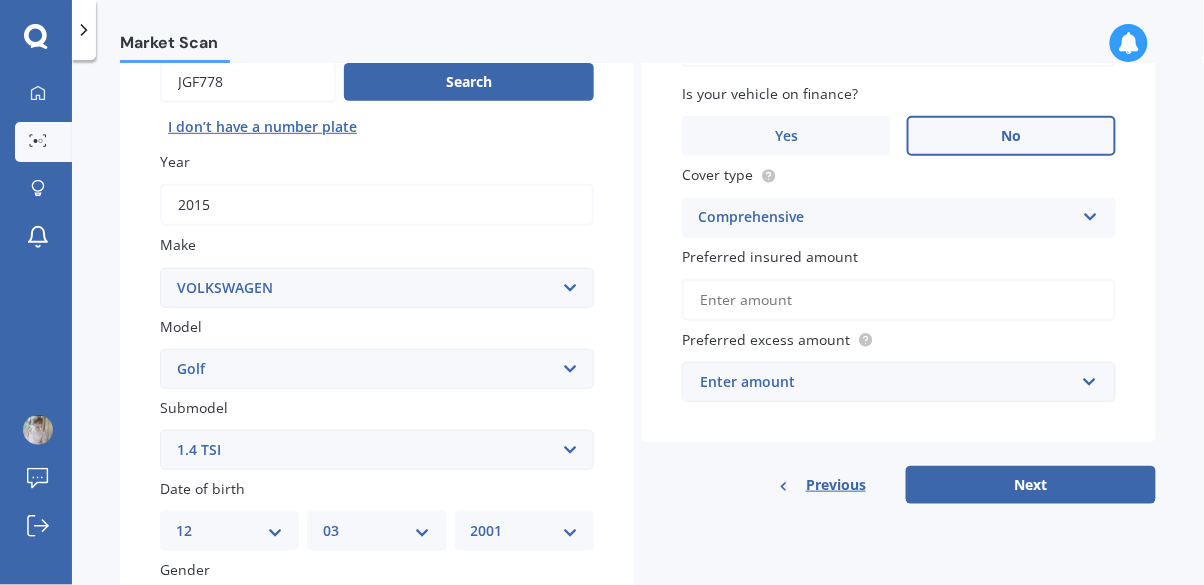 click on "Enter amount" at bounding box center (887, 382) 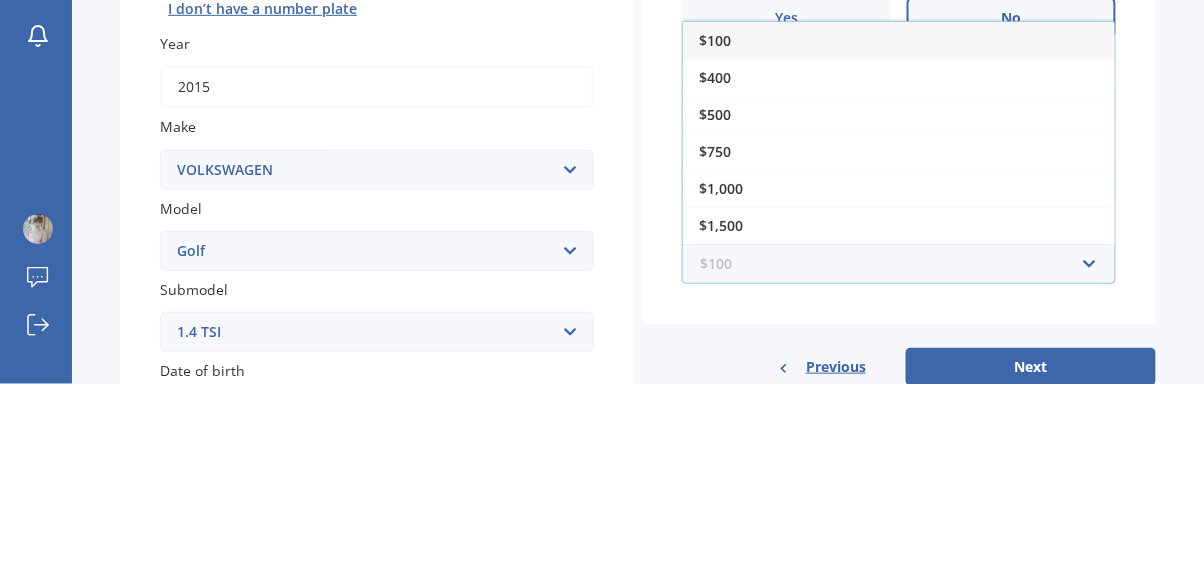 scroll, scrollTop: 136, scrollLeft: 0, axis: vertical 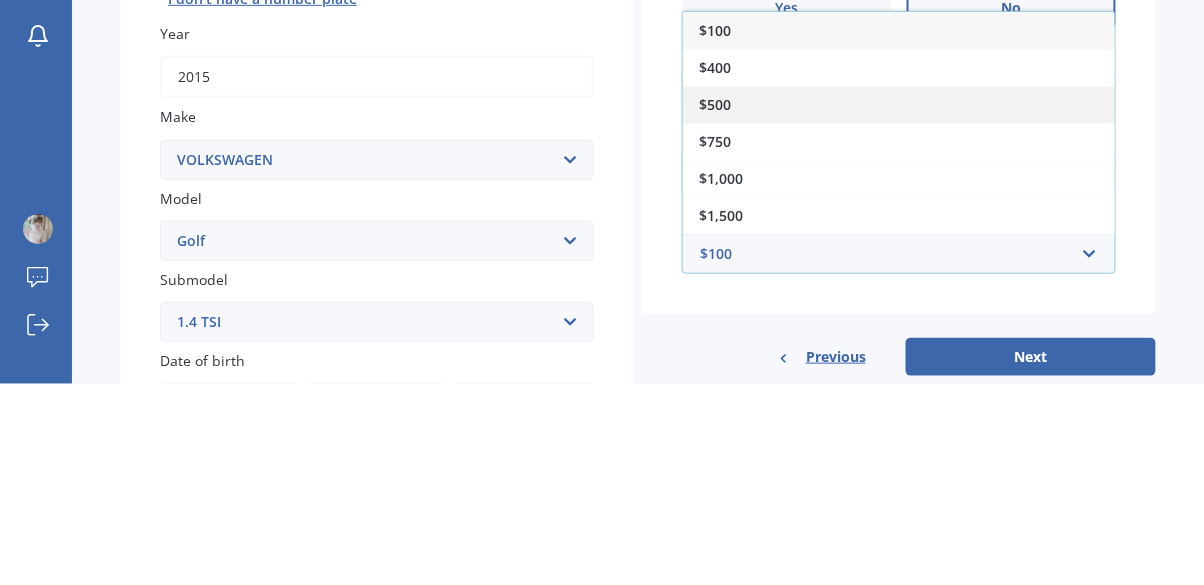 click on "$500" at bounding box center [899, 305] 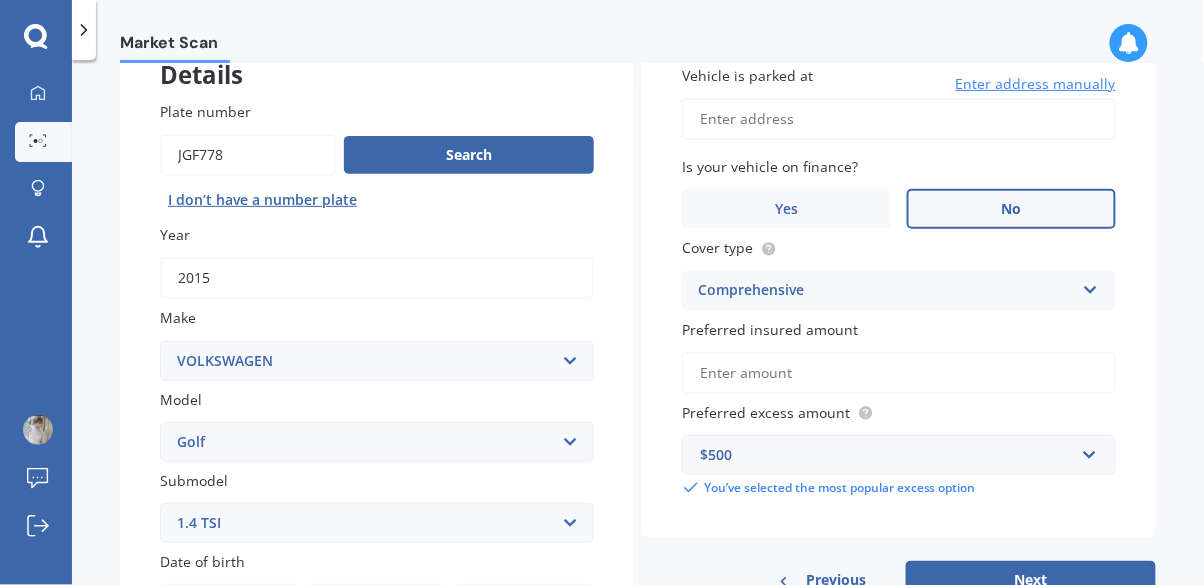 click on "Preferred insured amount" at bounding box center (899, 373) 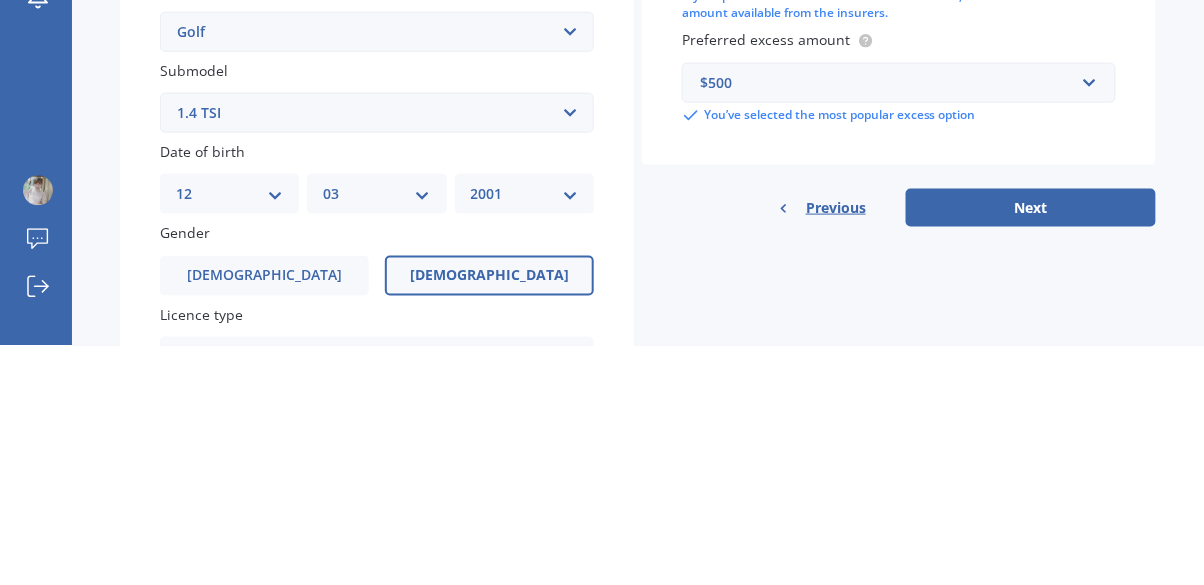 type on "$15,100" 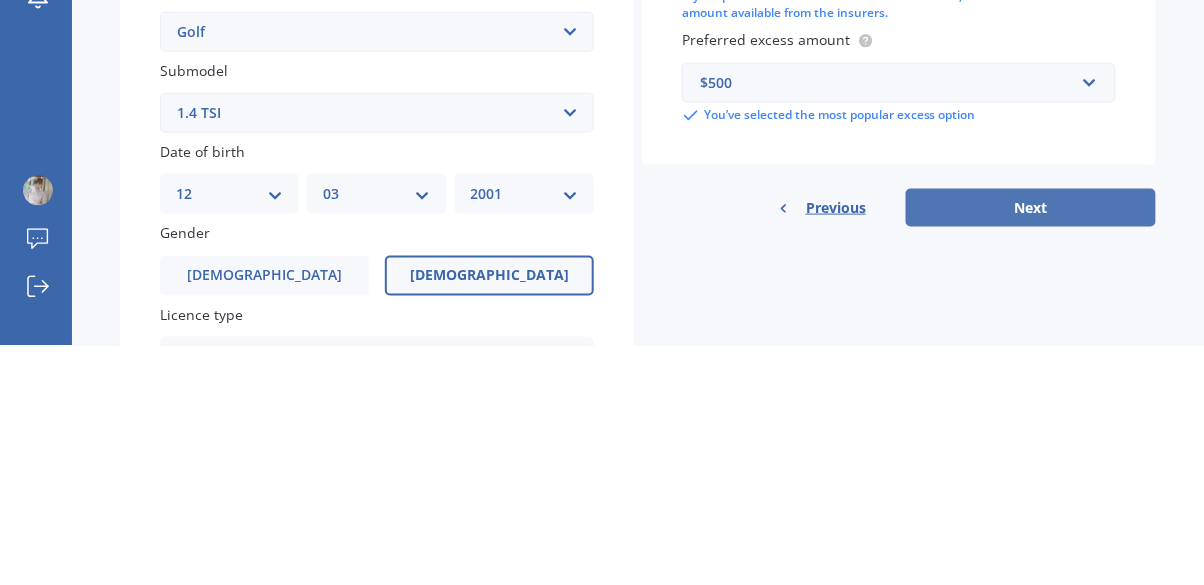click on "Next" at bounding box center [1031, 447] 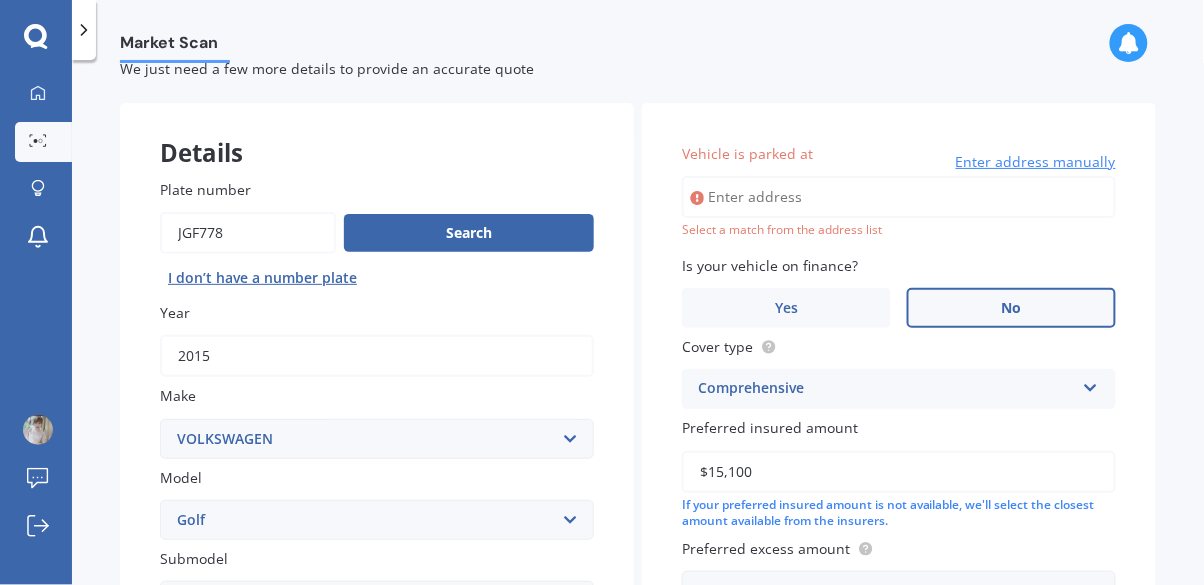 scroll, scrollTop: 10, scrollLeft: 0, axis: vertical 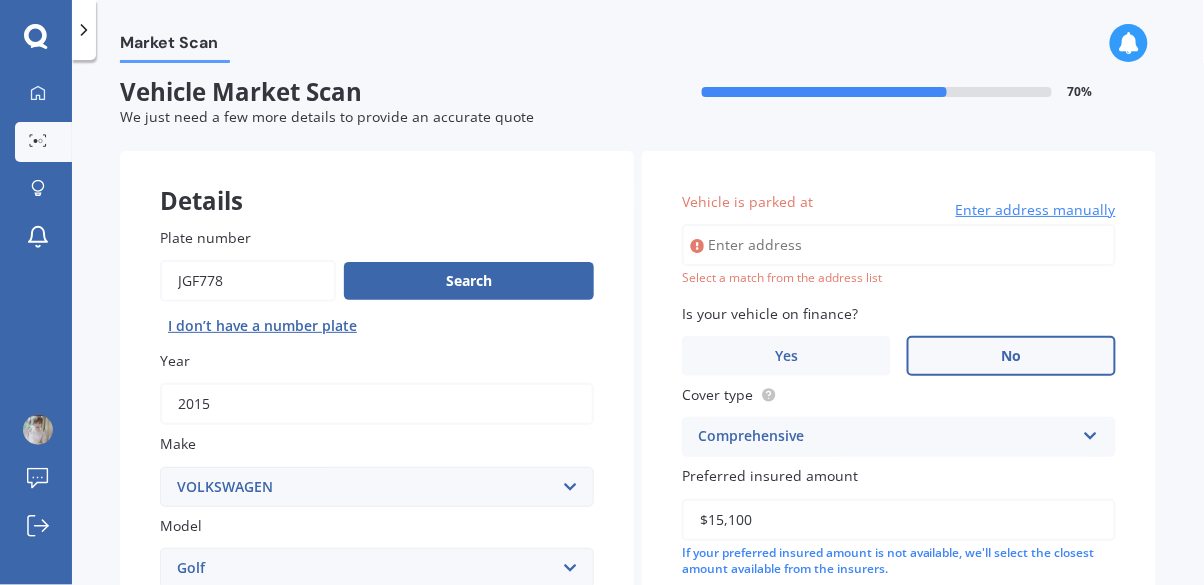click on "Vehicle is parked at" at bounding box center (899, 245) 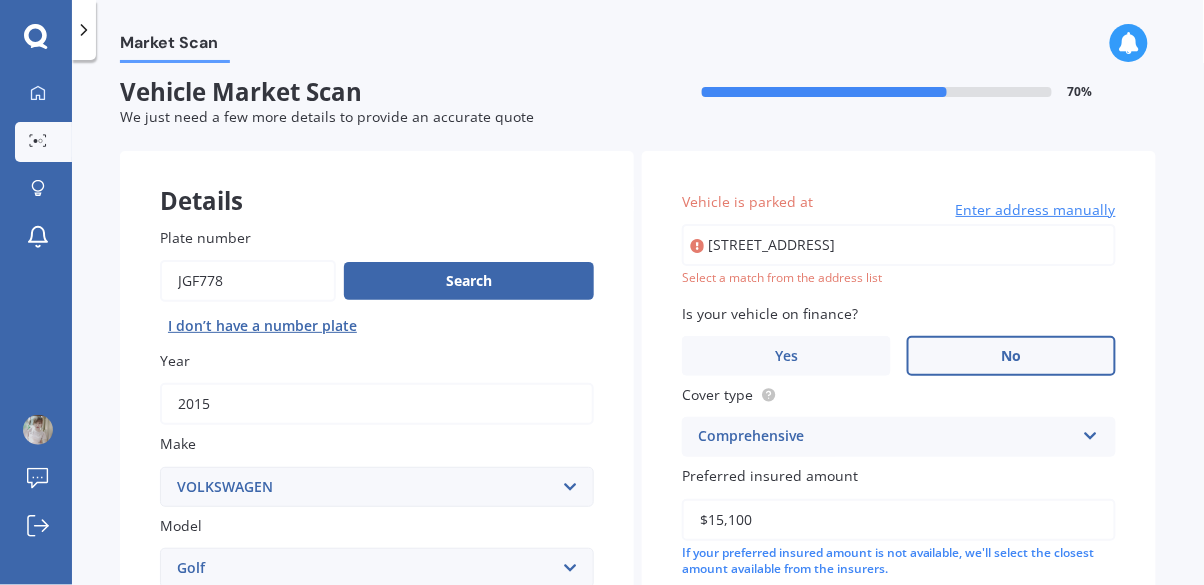 click on "[STREET_ADDRESS]" at bounding box center (899, 245) 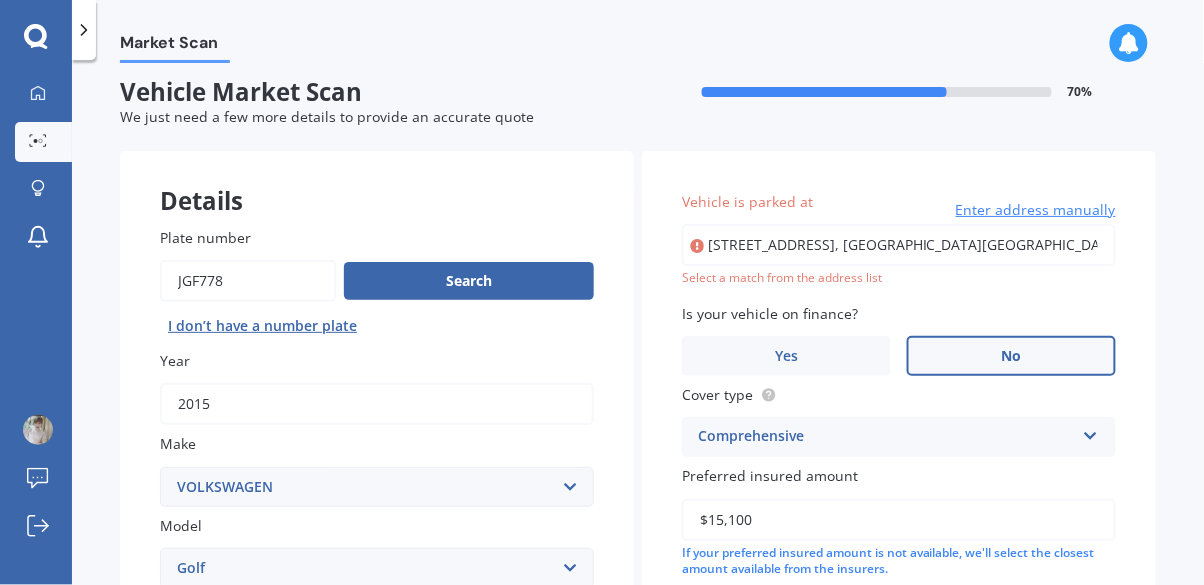 type on "[STREET_ADDRESS]蘭" 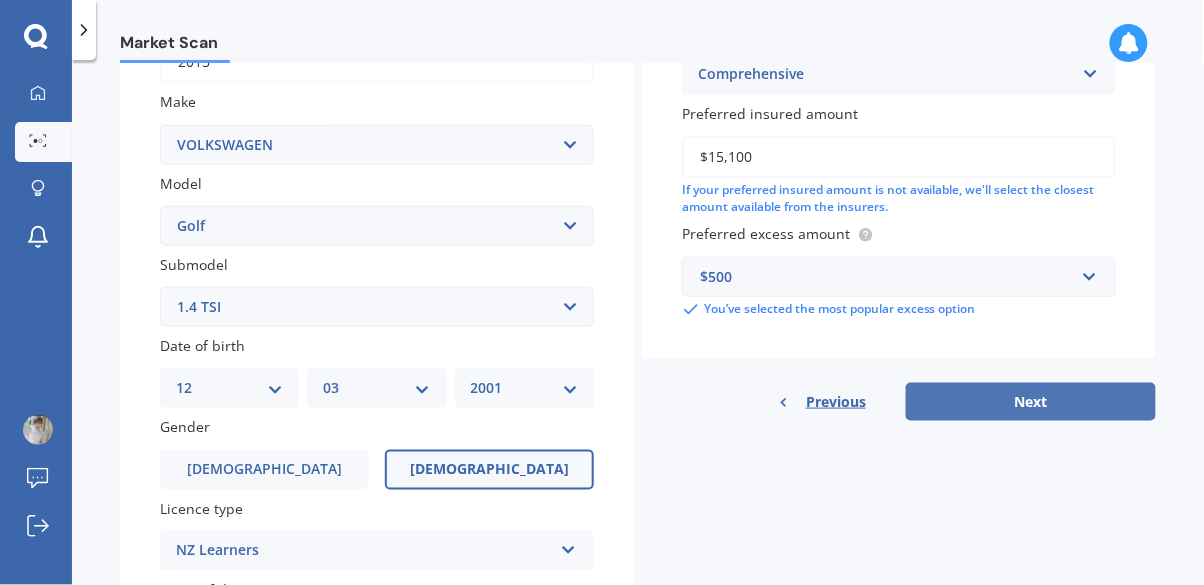 click on "Next" at bounding box center [1031, 402] 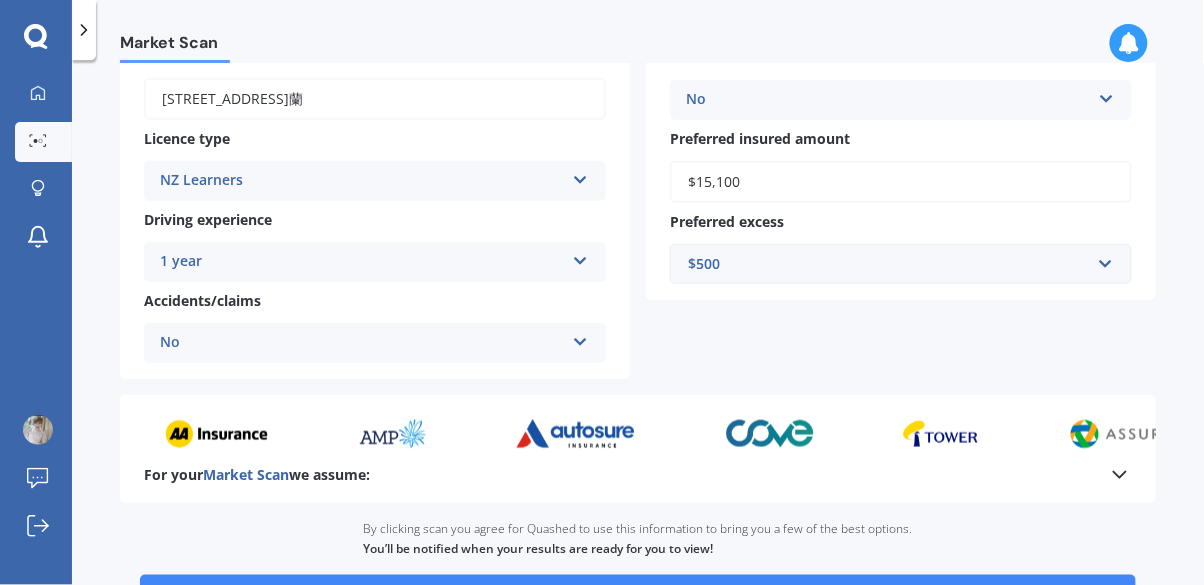 scroll, scrollTop: 349, scrollLeft: 0, axis: vertical 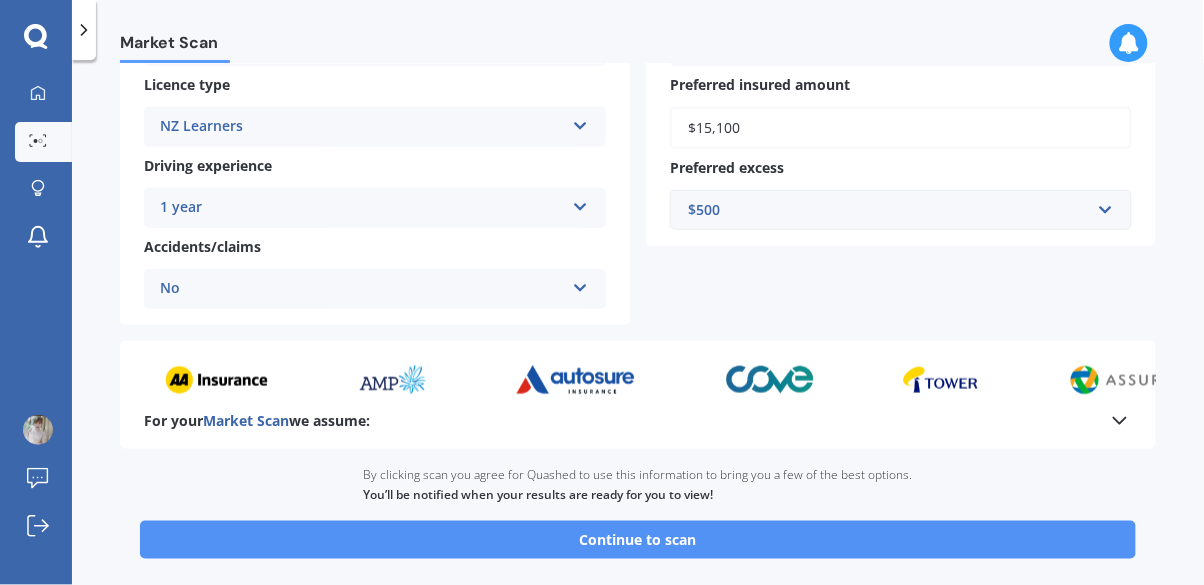 click on "Continue to scan" at bounding box center (638, 540) 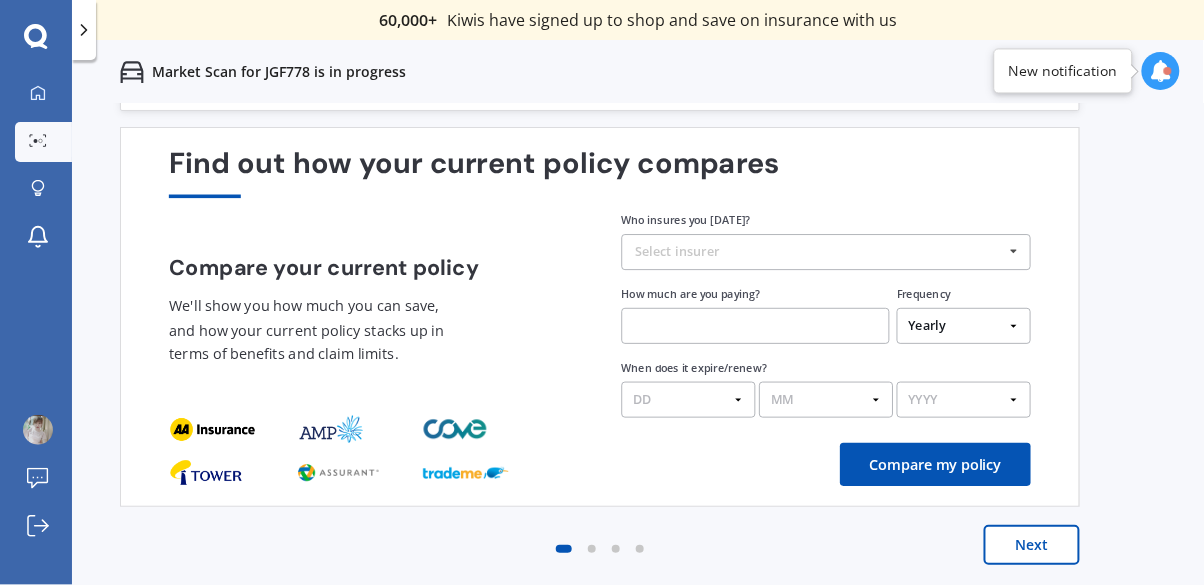 scroll, scrollTop: 0, scrollLeft: 0, axis: both 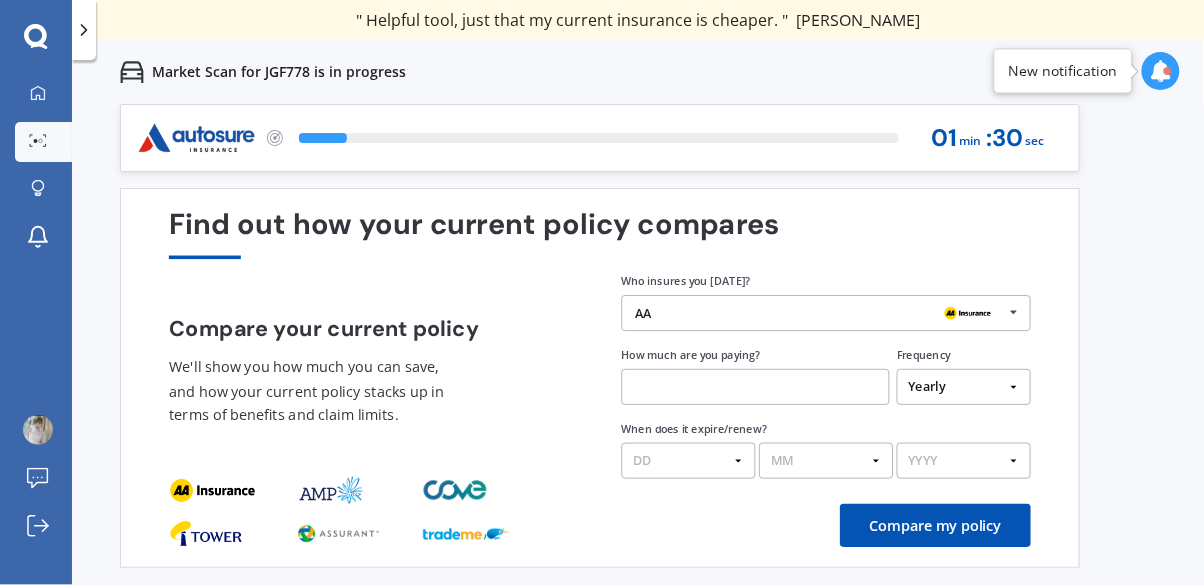 click on "Next" at bounding box center [1032, 606] 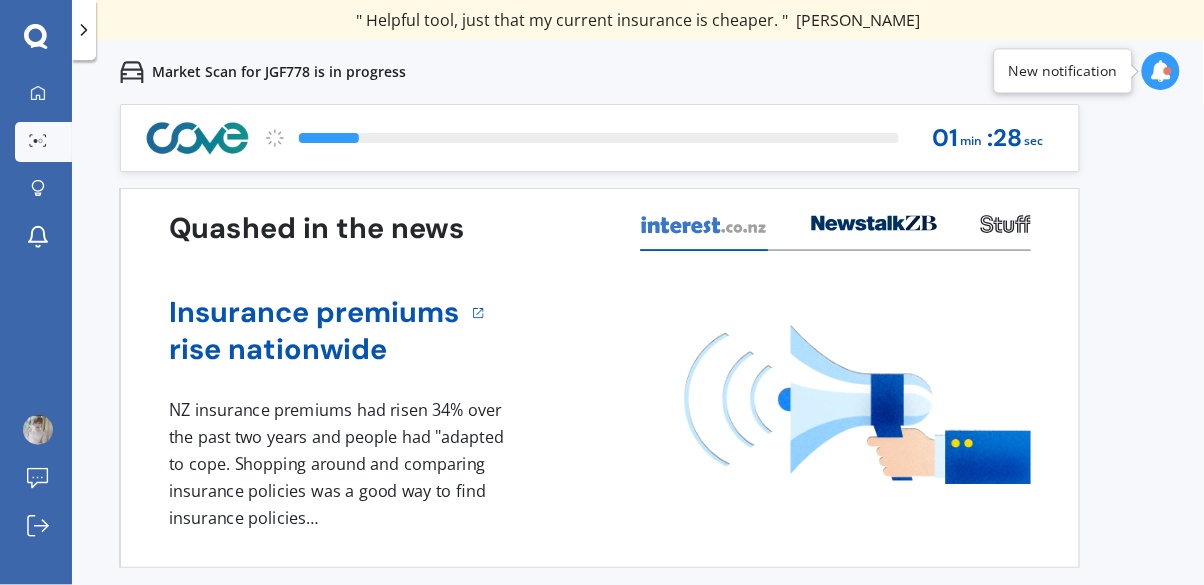 click on "Next" at bounding box center [1032, 606] 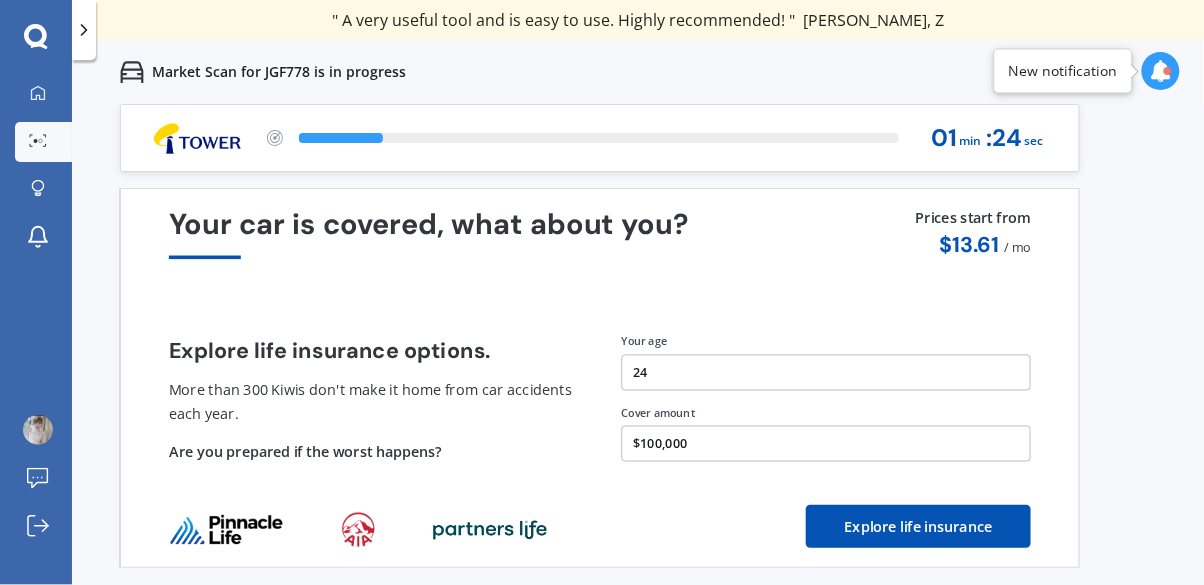 click on "Next" at bounding box center [1032, 606] 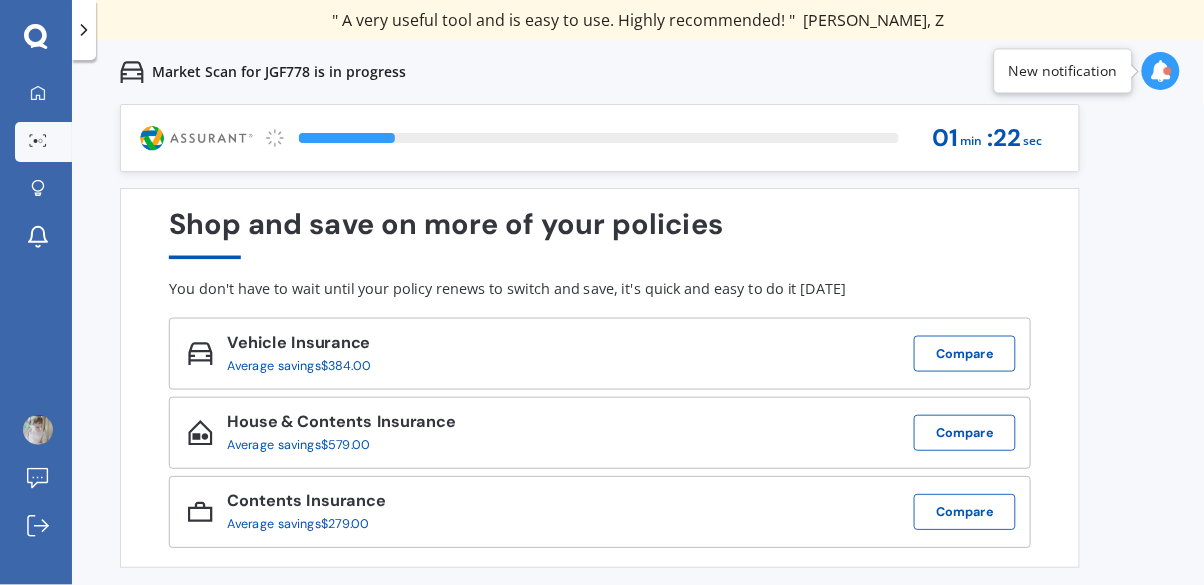 click on "Prev" at bounding box center (168, 606) 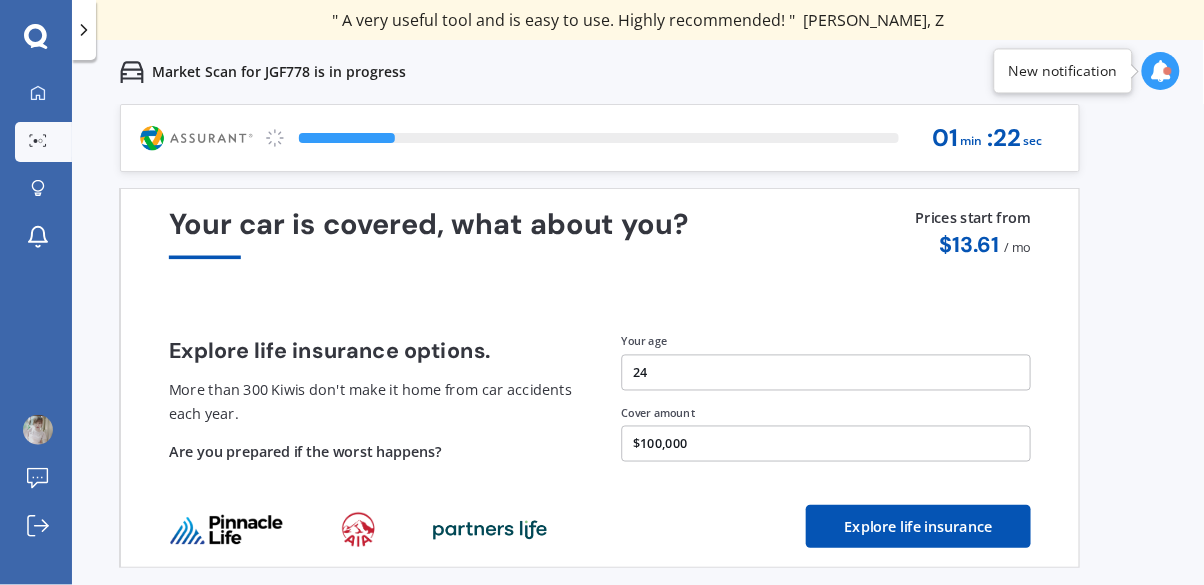 click on "Prev" at bounding box center (168, 606) 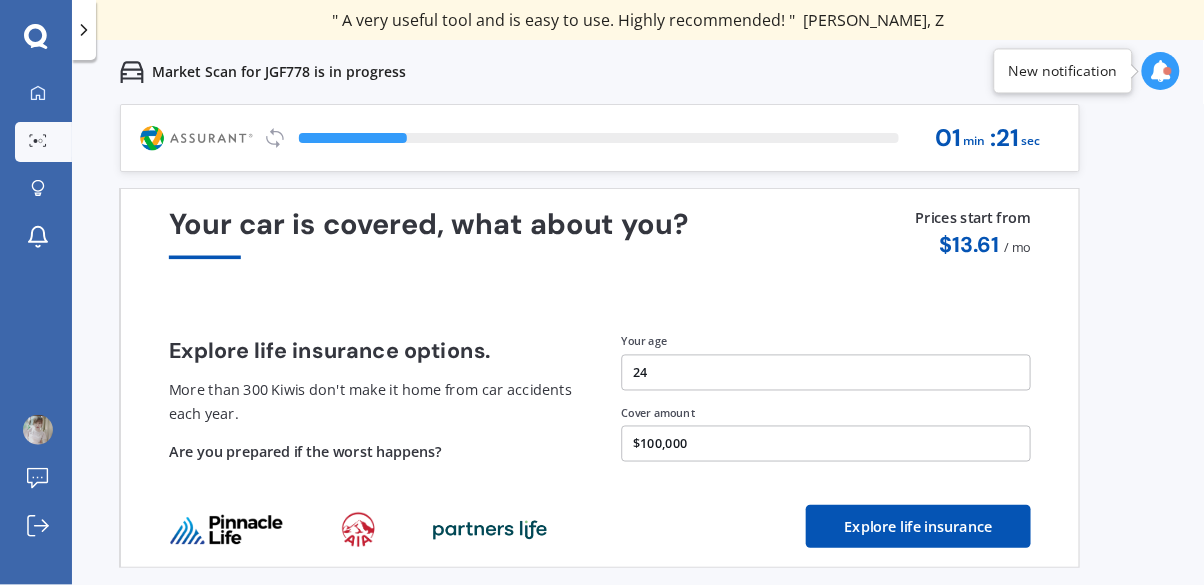 click on "Prev" at bounding box center (168, 606) 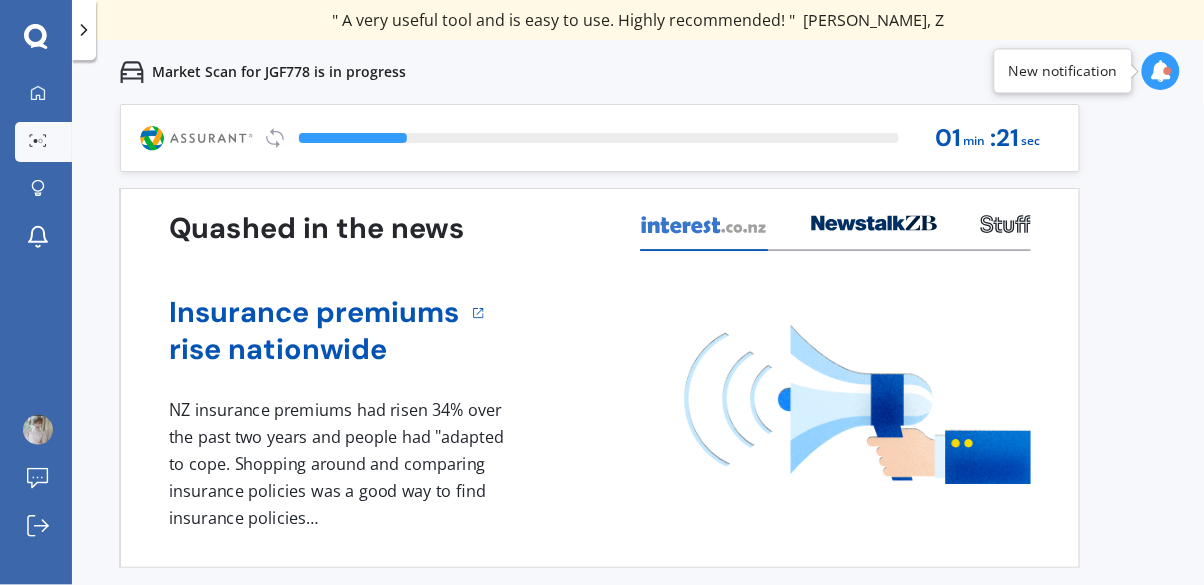 click on "Prev" at bounding box center (168, 606) 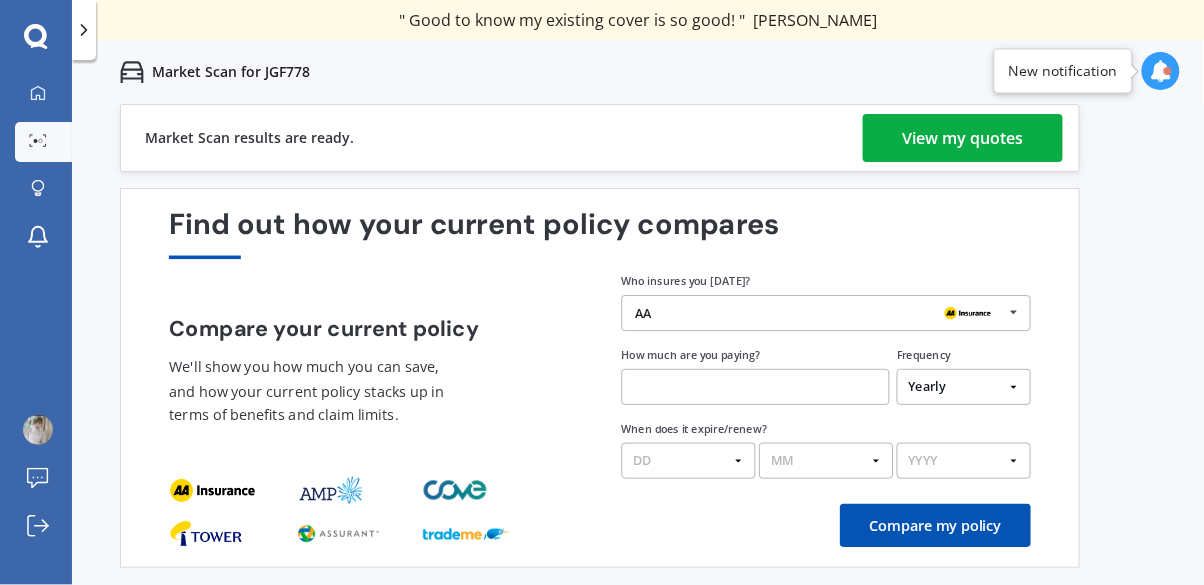 click on "View my quotes" at bounding box center [963, 138] 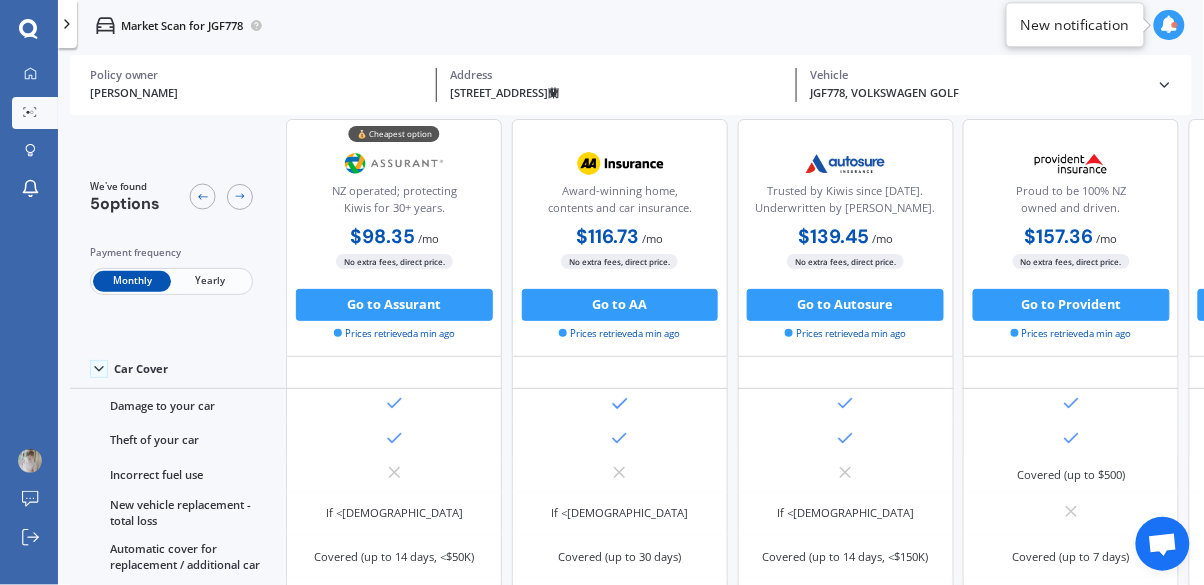 scroll, scrollTop: 0, scrollLeft: 0, axis: both 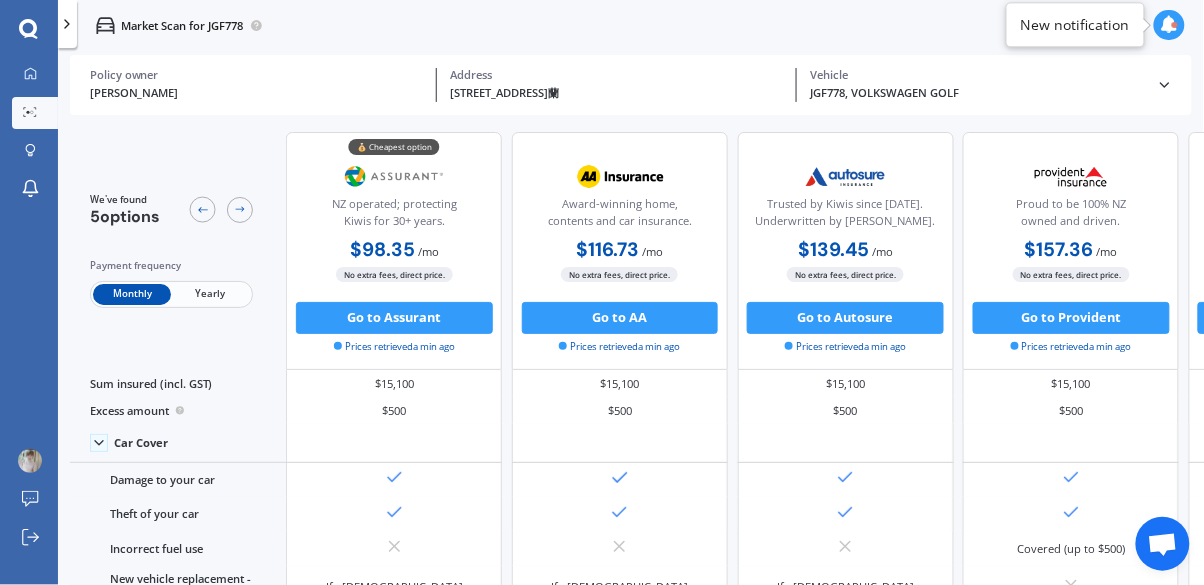 click on "Yearly" at bounding box center (210, 294) 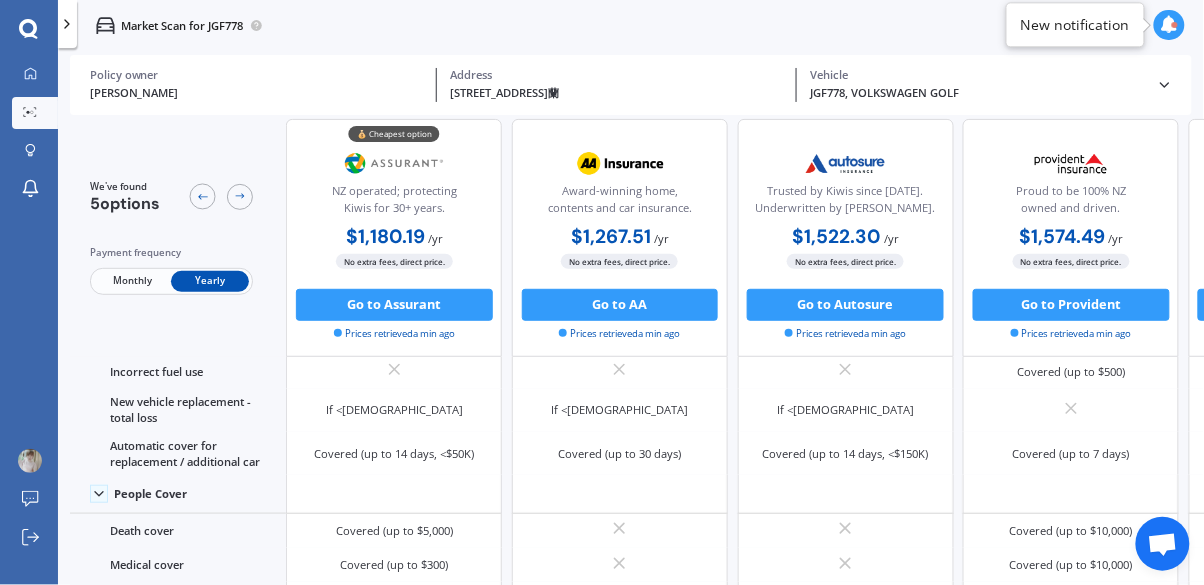 scroll, scrollTop: 226, scrollLeft: 0, axis: vertical 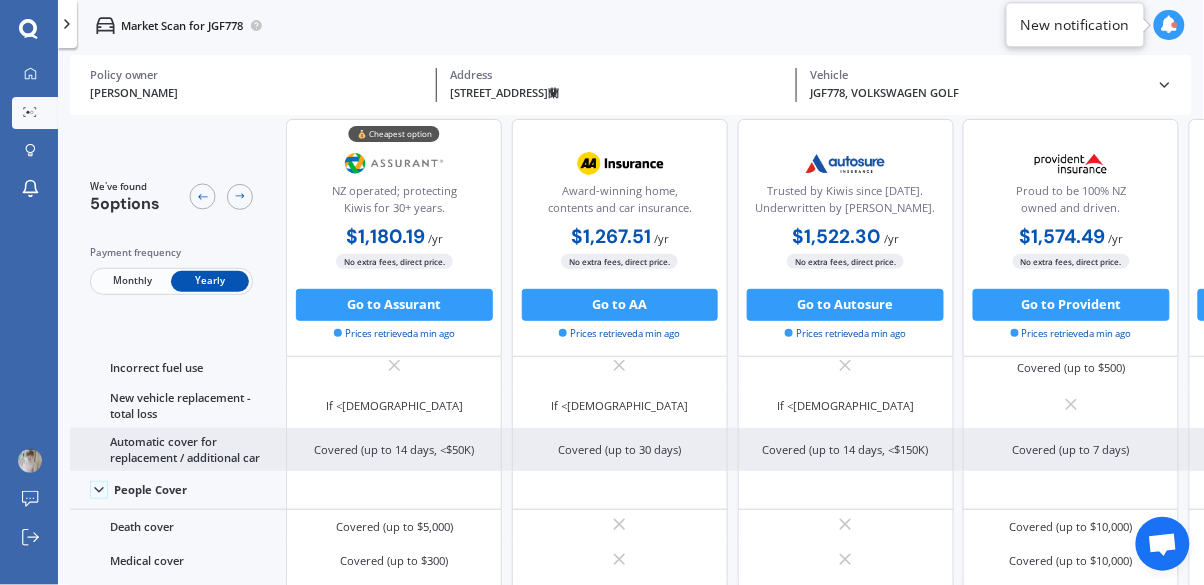 click on "Covered (up to 14 days, <$50K)" at bounding box center (394, 449) 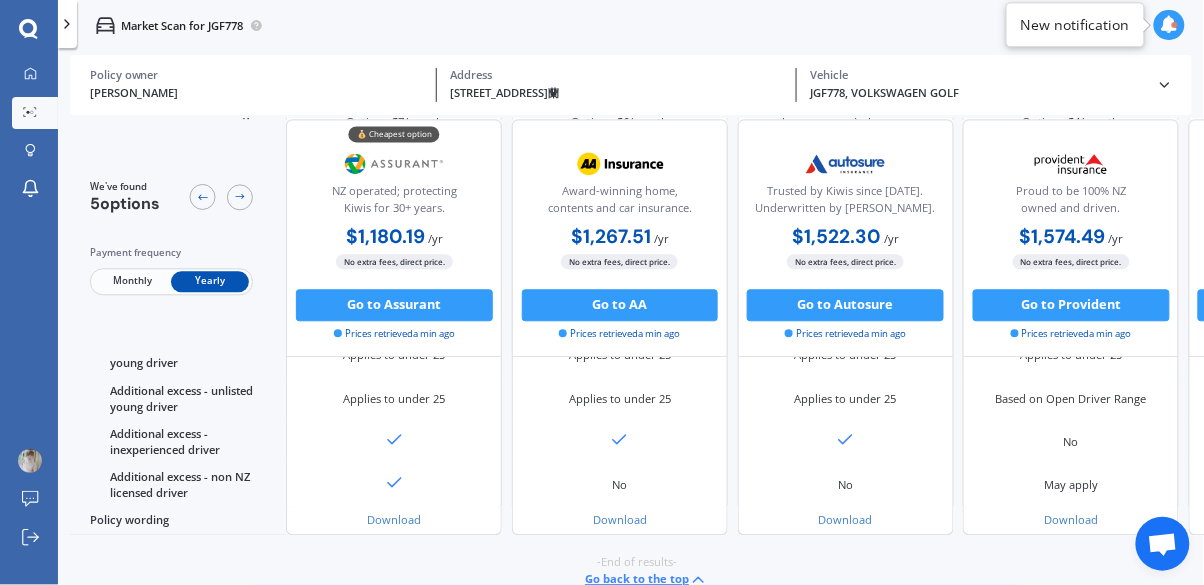 scroll, scrollTop: 1280, scrollLeft: 0, axis: vertical 